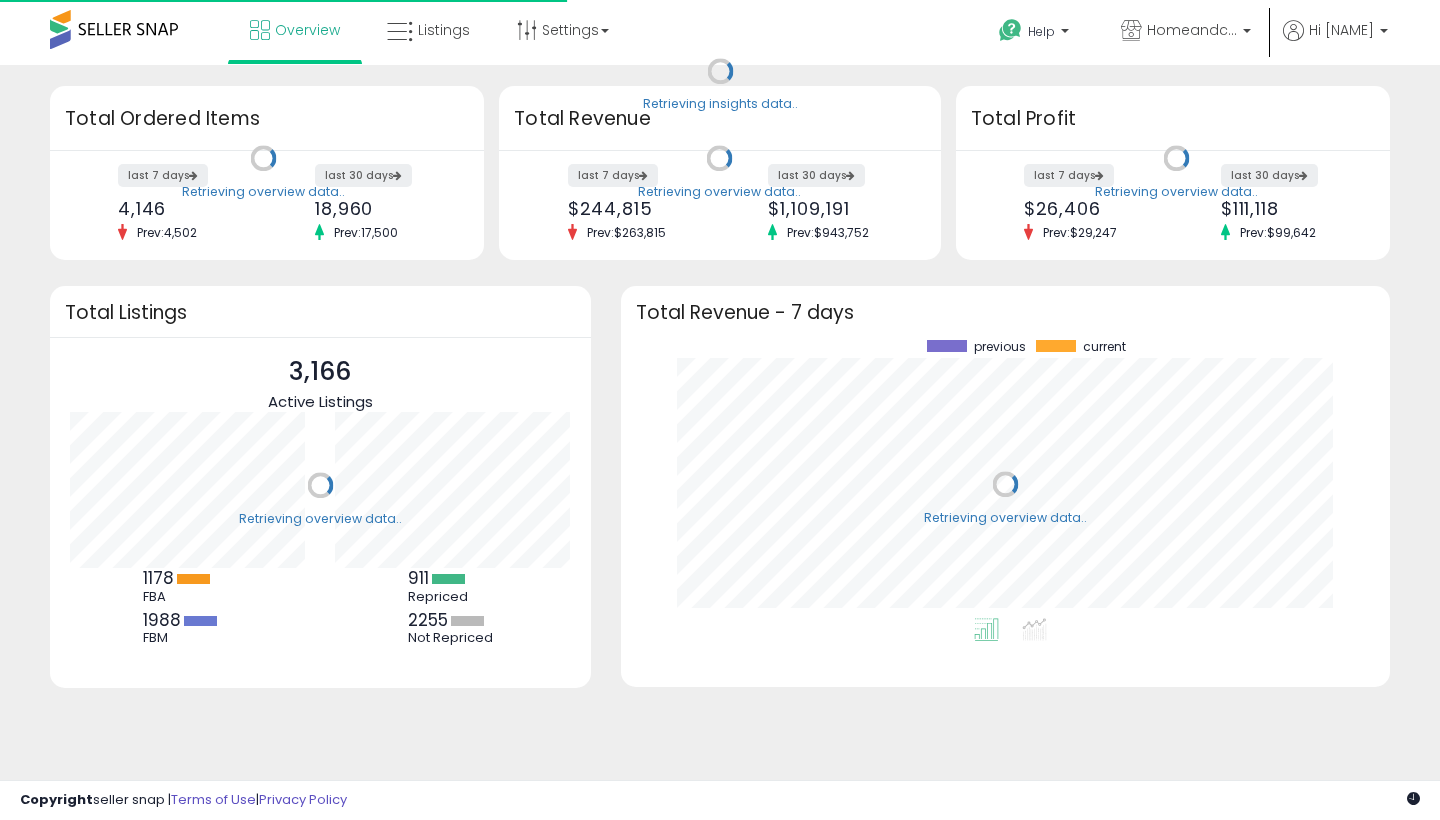 scroll, scrollTop: 0, scrollLeft: 0, axis: both 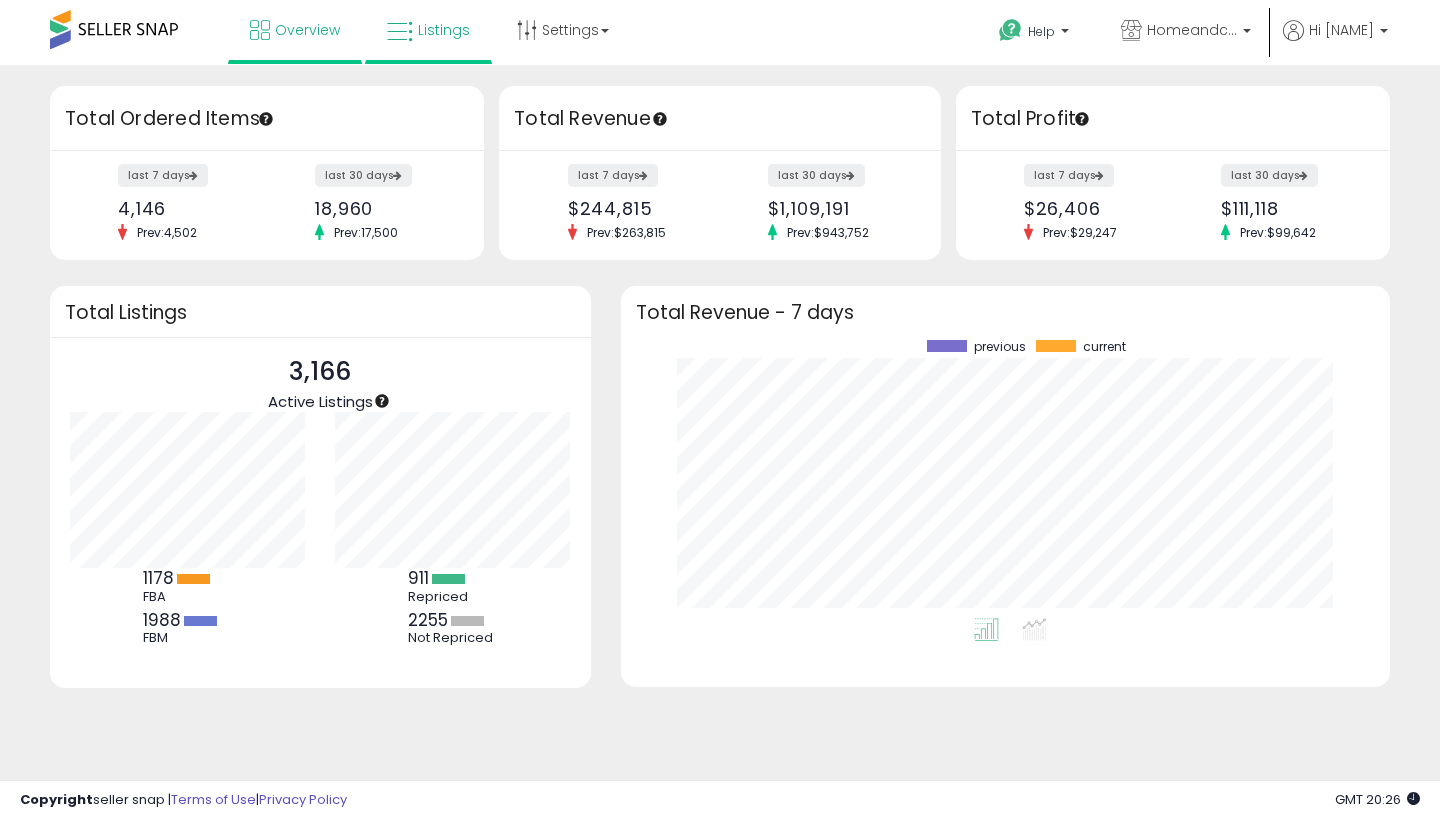 click at bounding box center [400, 32] 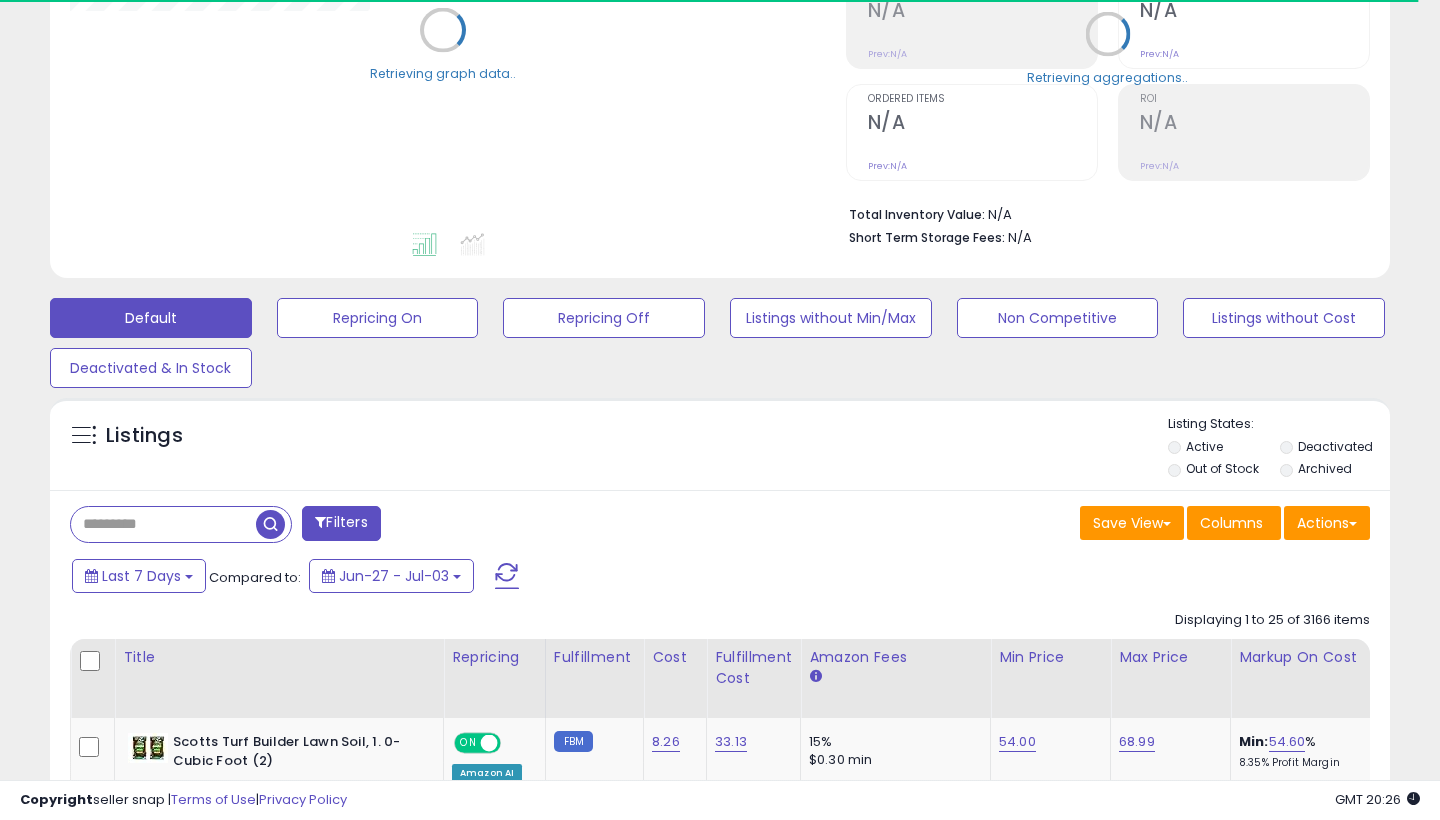 scroll, scrollTop: 382, scrollLeft: 0, axis: vertical 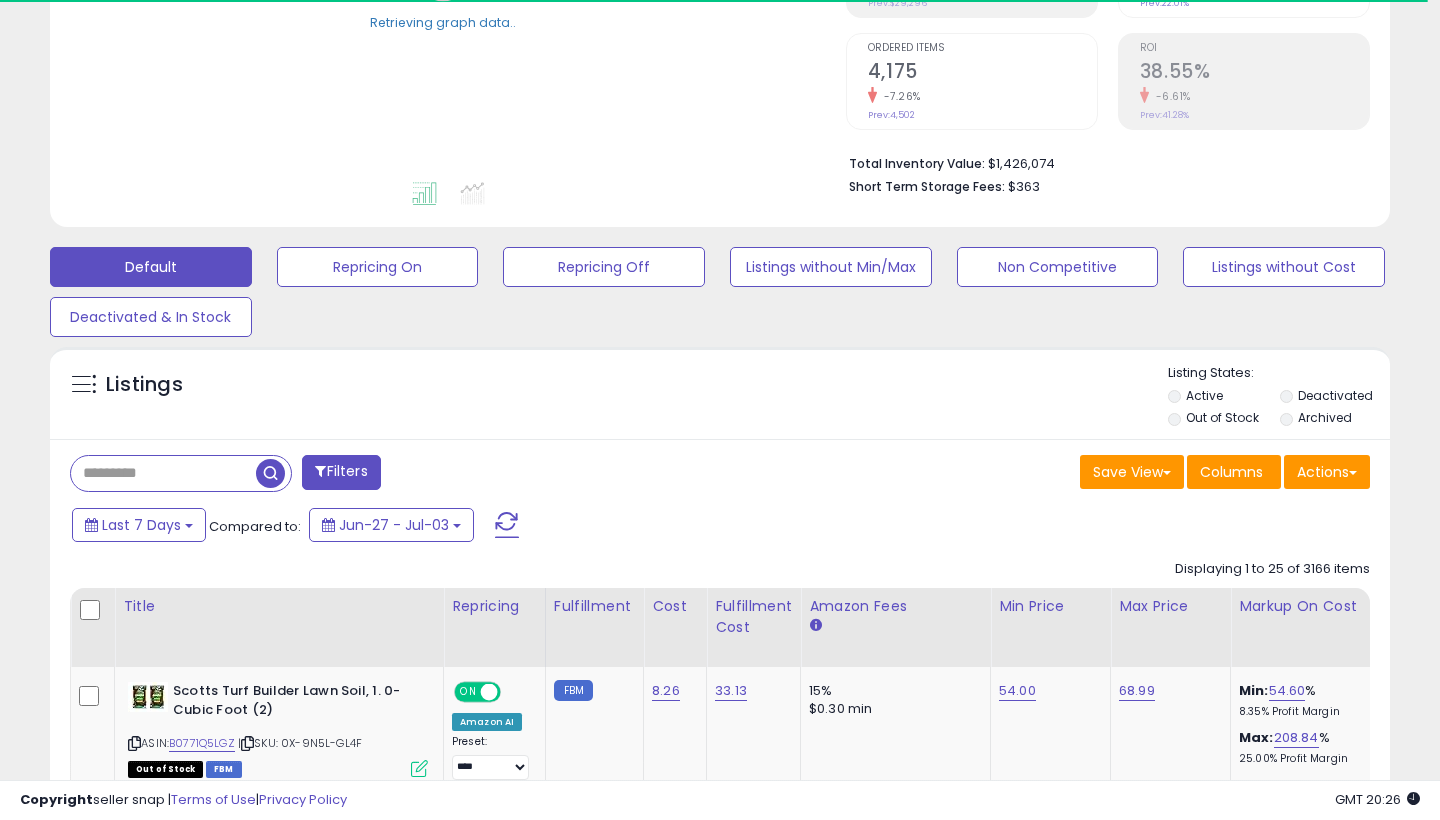 click at bounding box center [163, 473] 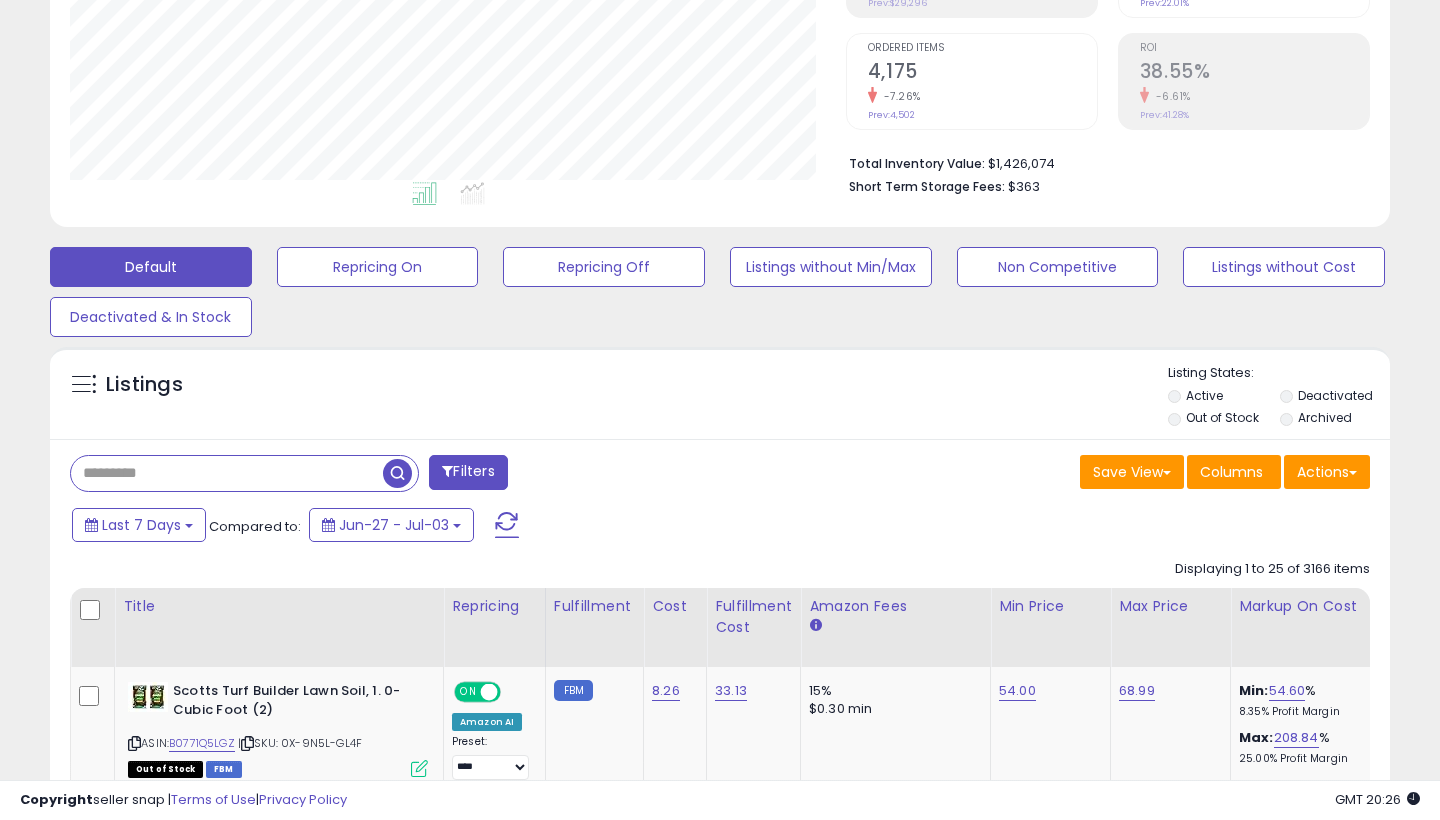 scroll, scrollTop: 999590, scrollLeft: 999224, axis: both 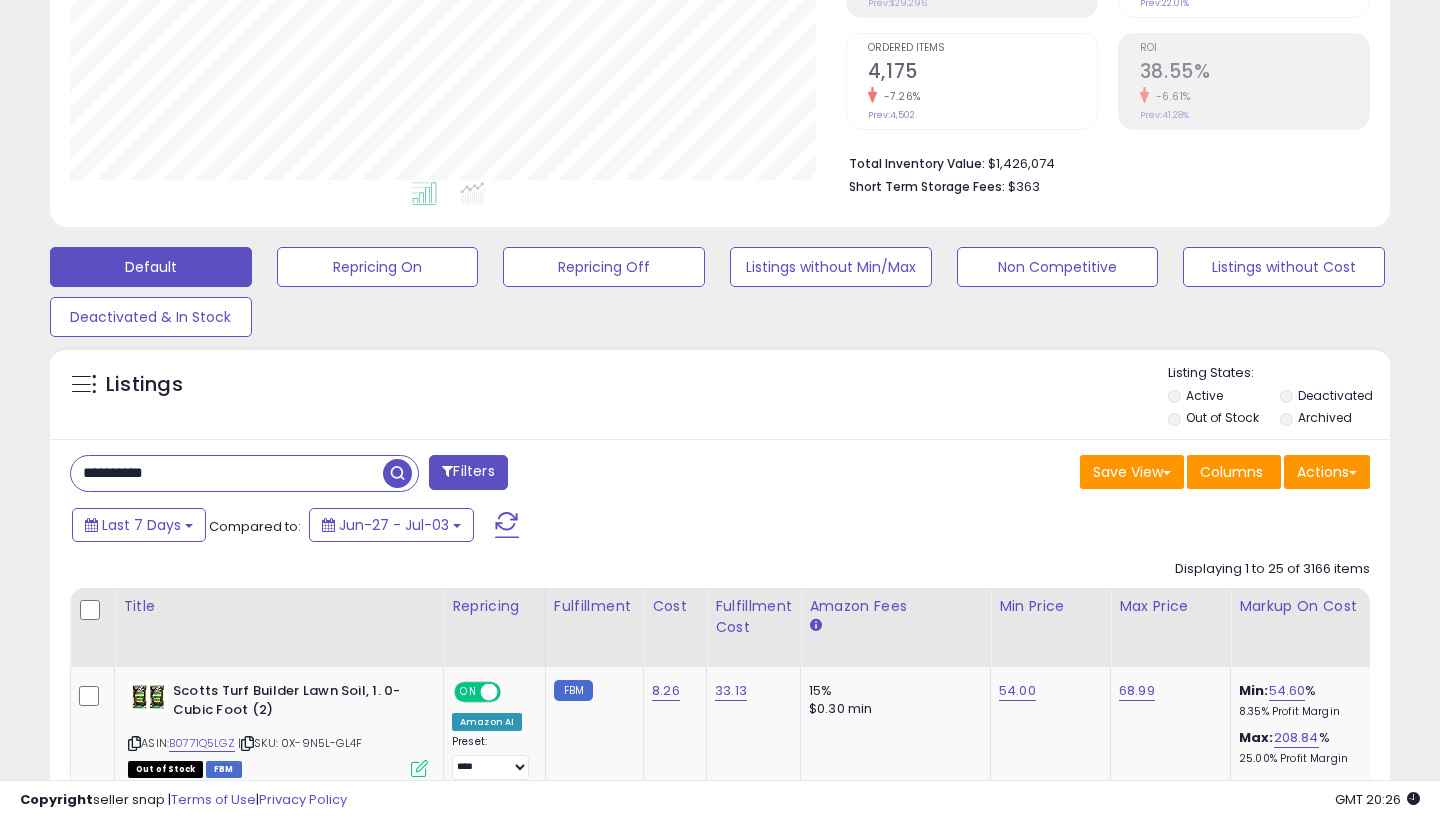 type on "**********" 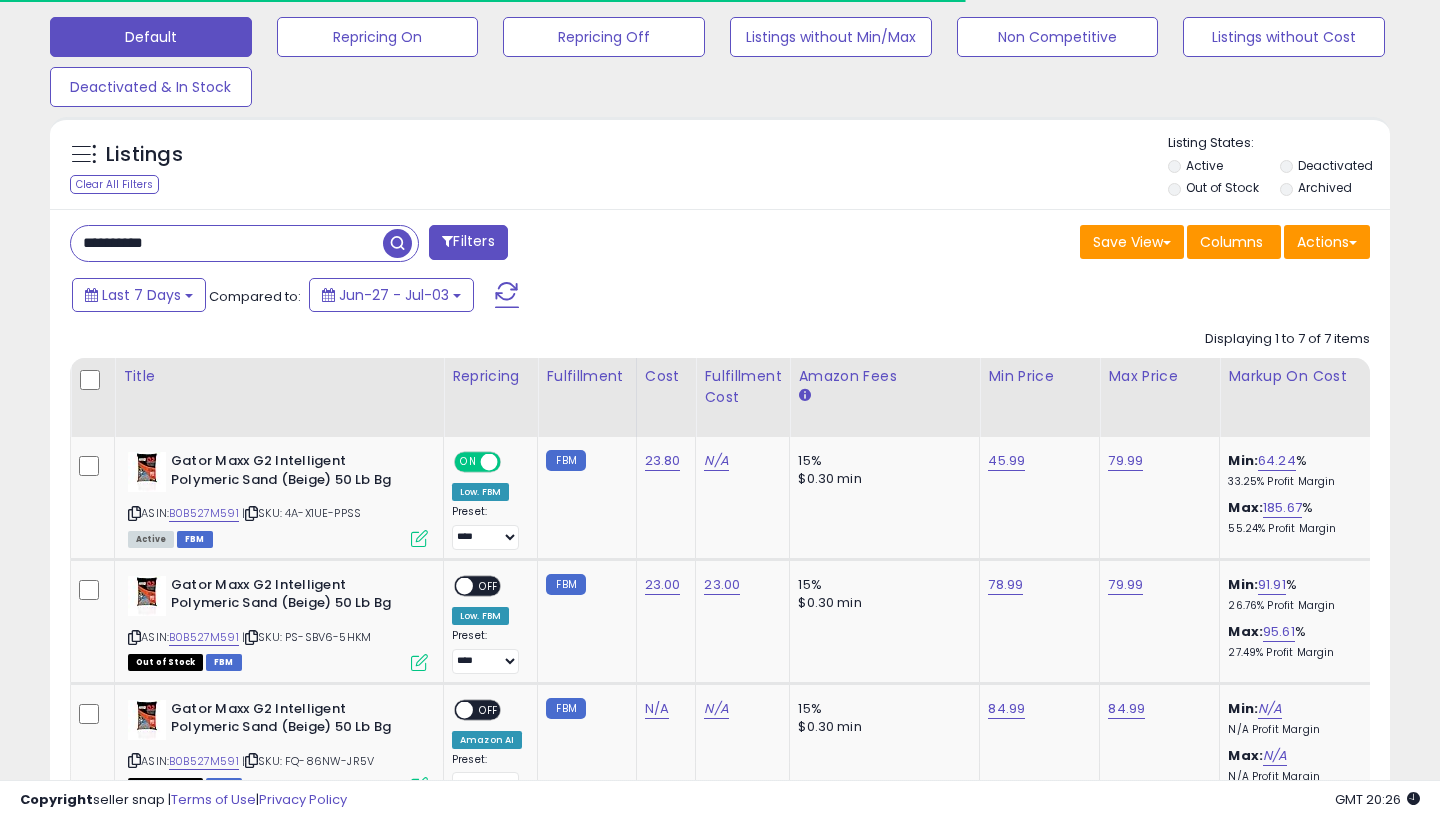 scroll, scrollTop: 663, scrollLeft: 0, axis: vertical 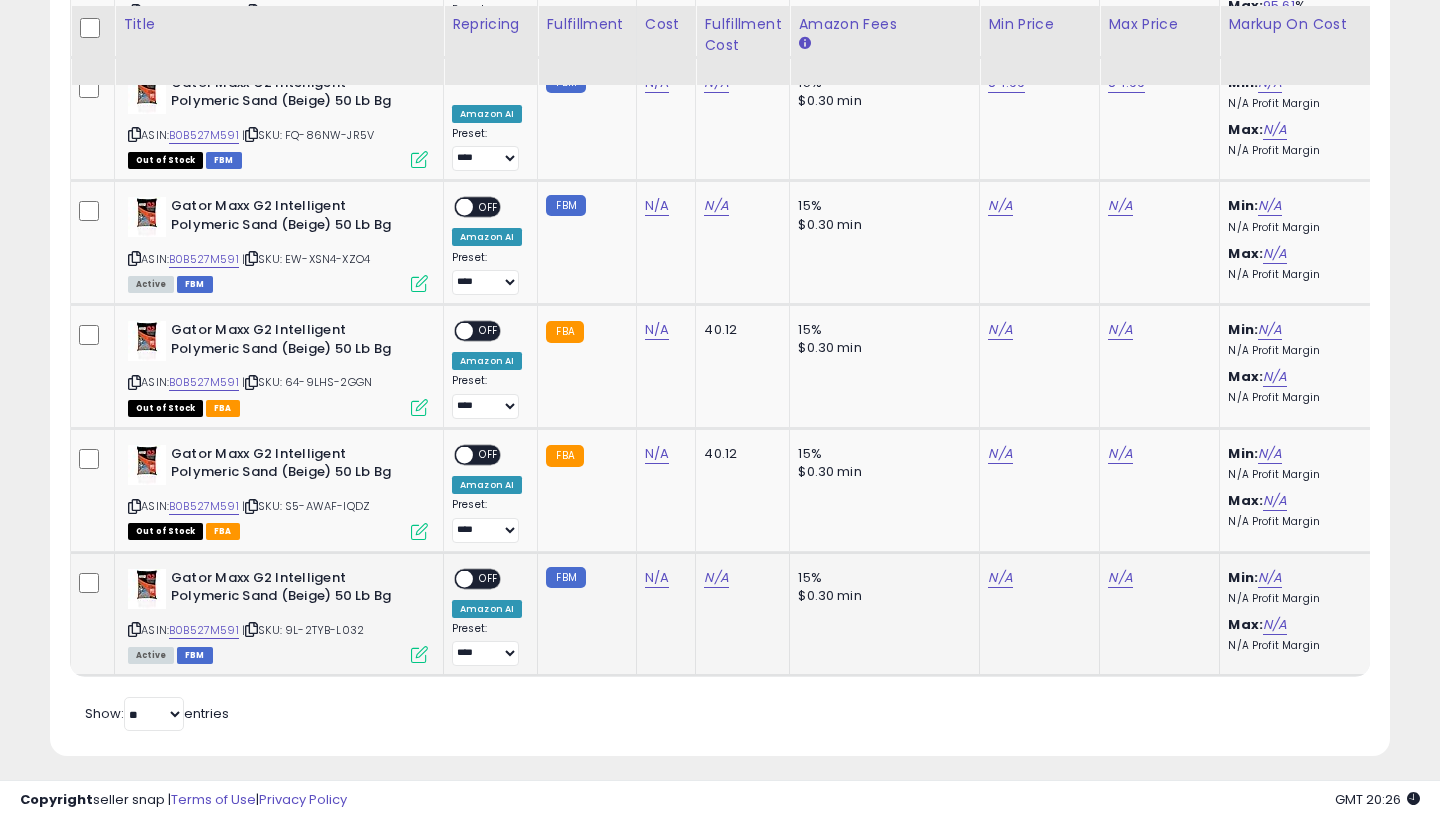 click at bounding box center (419, 654) 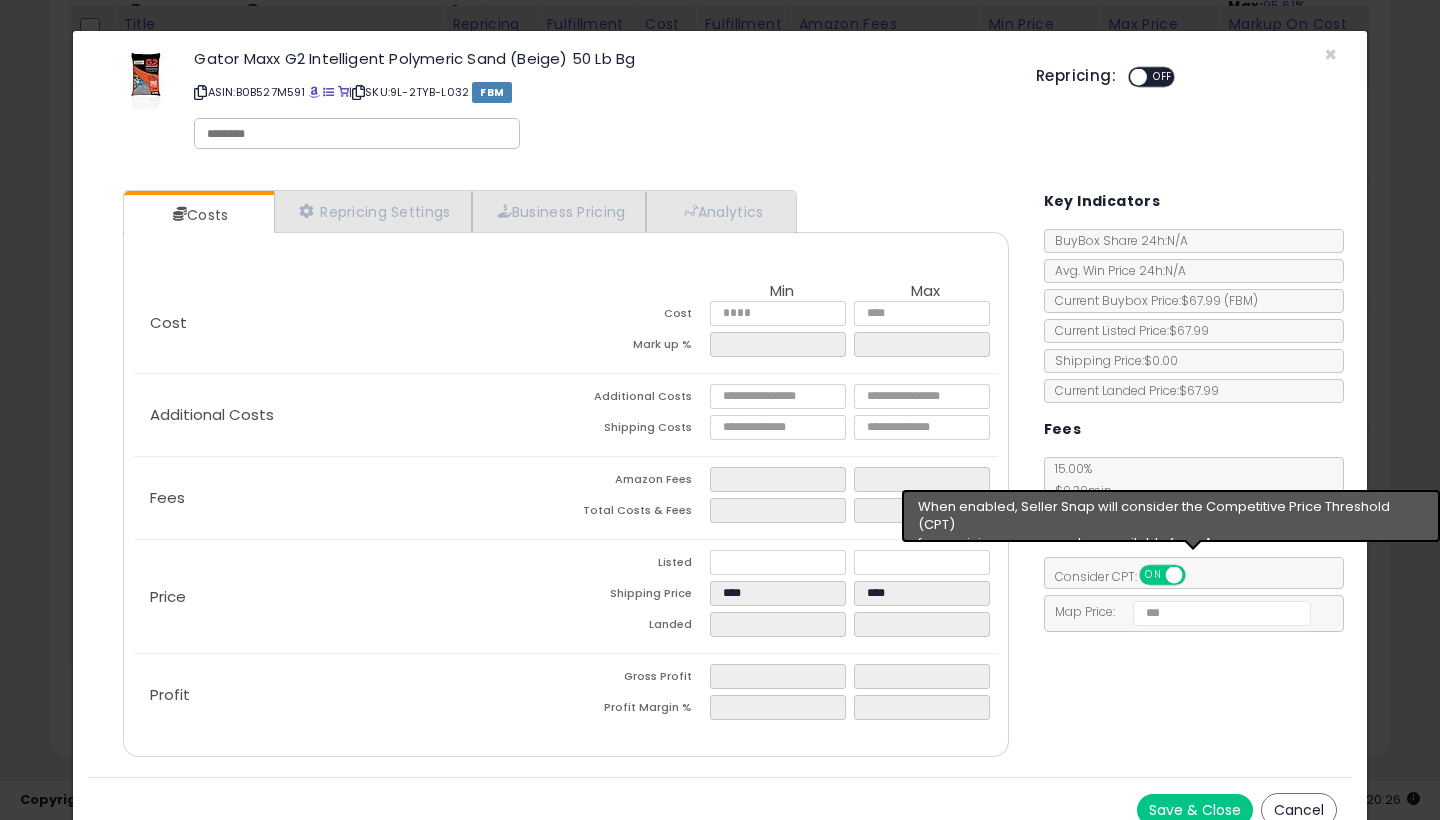 click on "ON   OFF" at bounding box center (1164, 575) 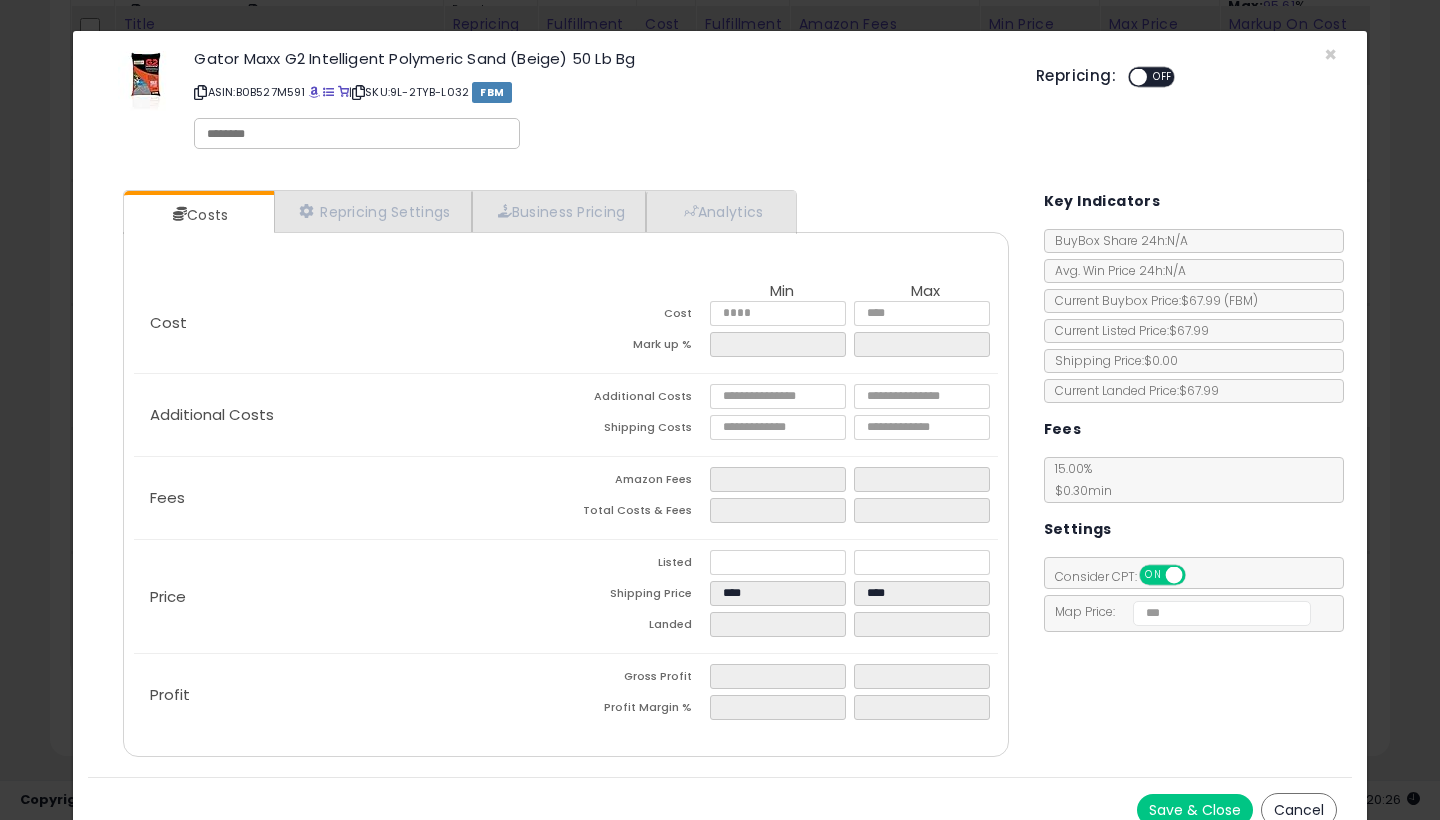 click at bounding box center [1173, 575] 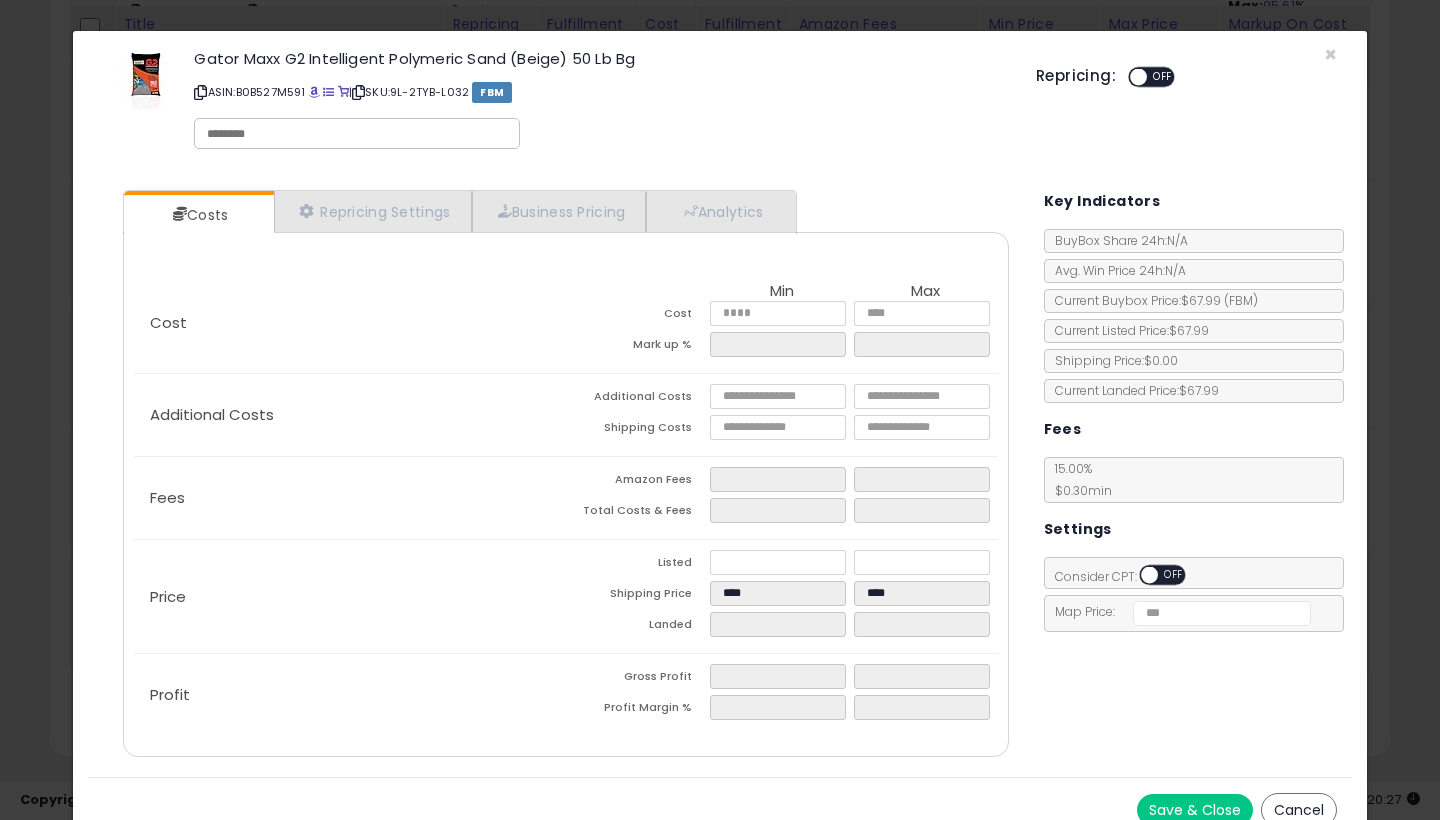 click on "ON   OFF" at bounding box center [1151, 77] 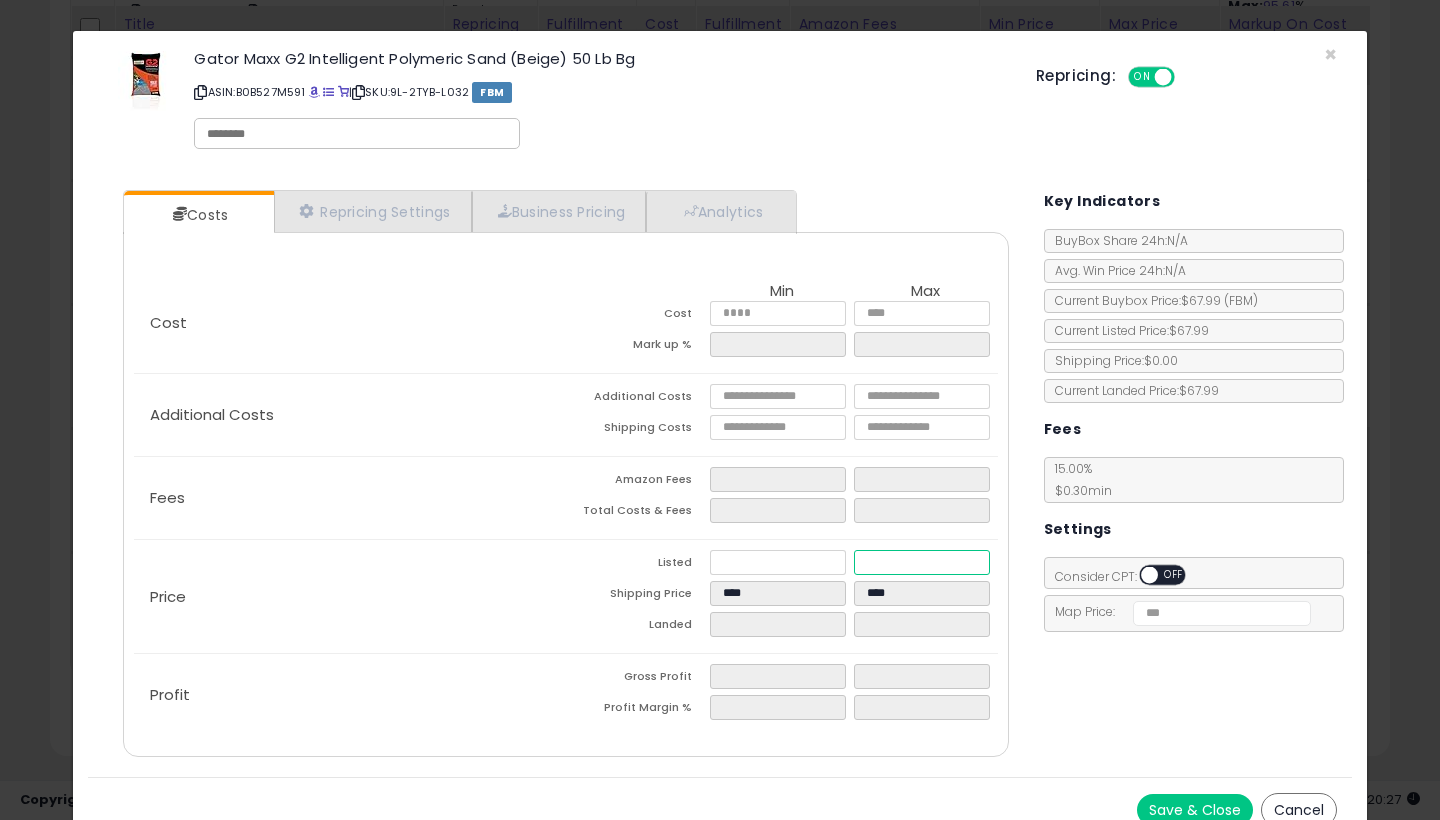 click at bounding box center [922, 562] 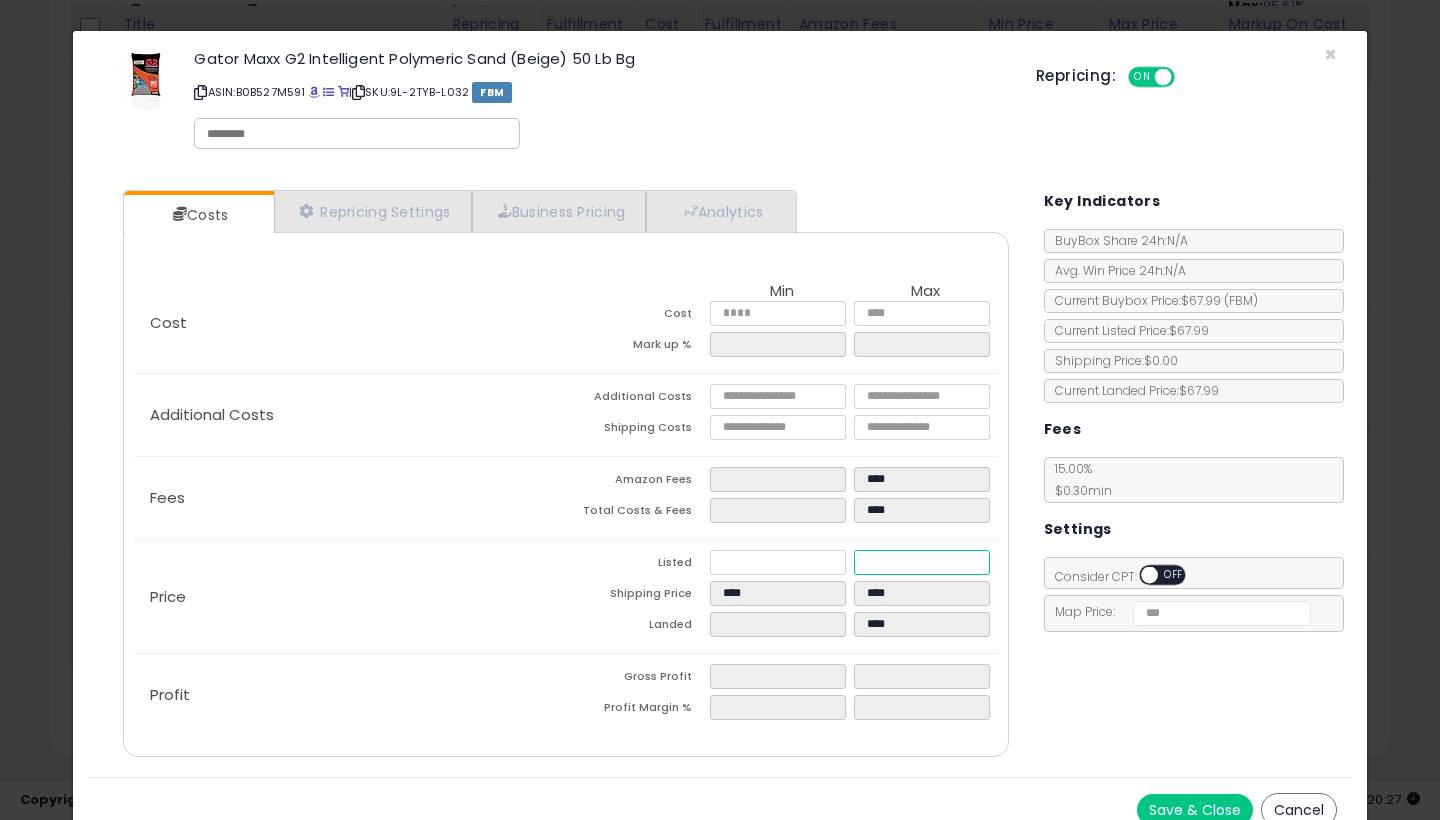 type on "*****" 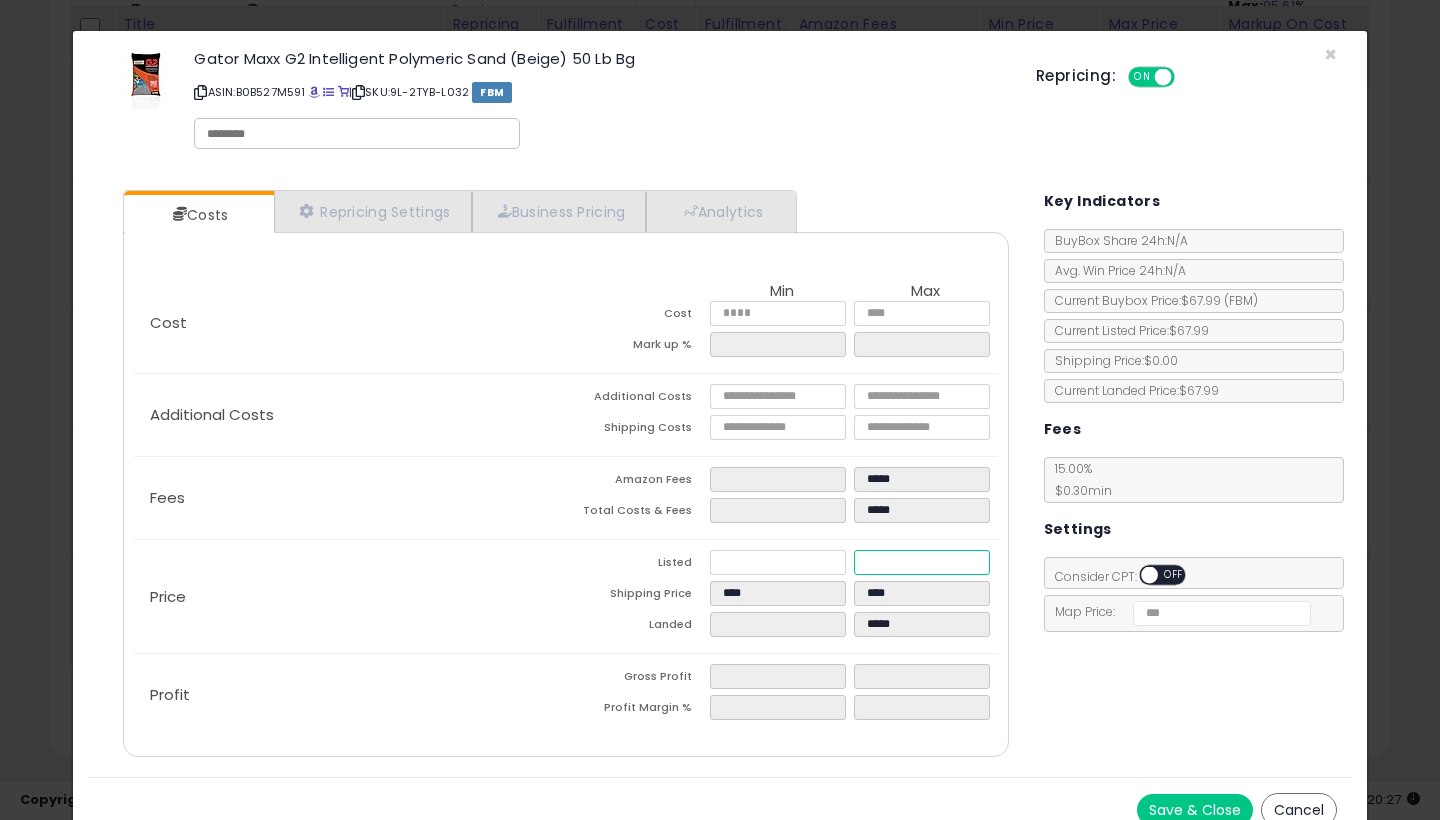 type on "*****" 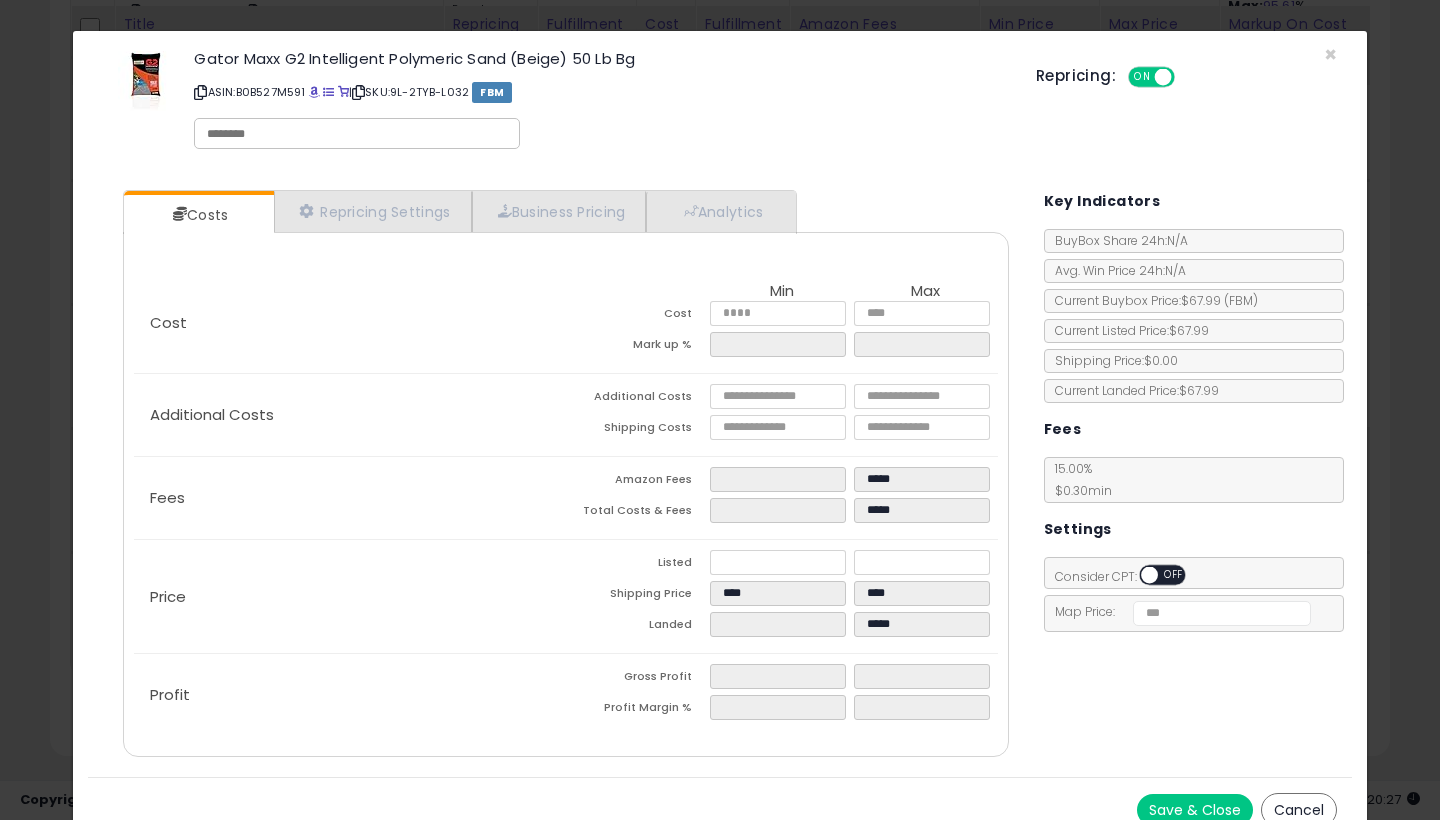 click at bounding box center [782, 565] 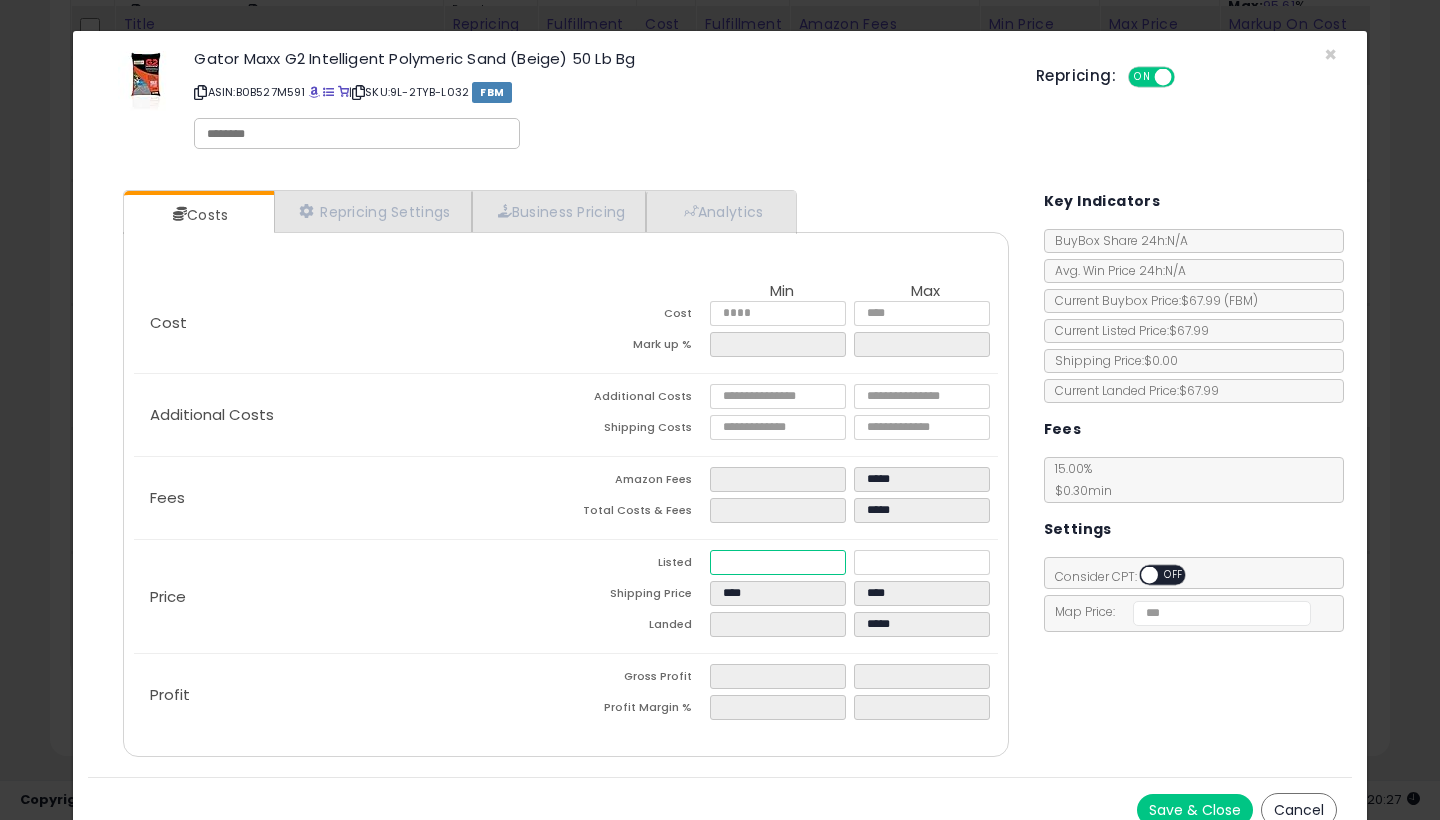 click at bounding box center [778, 562] 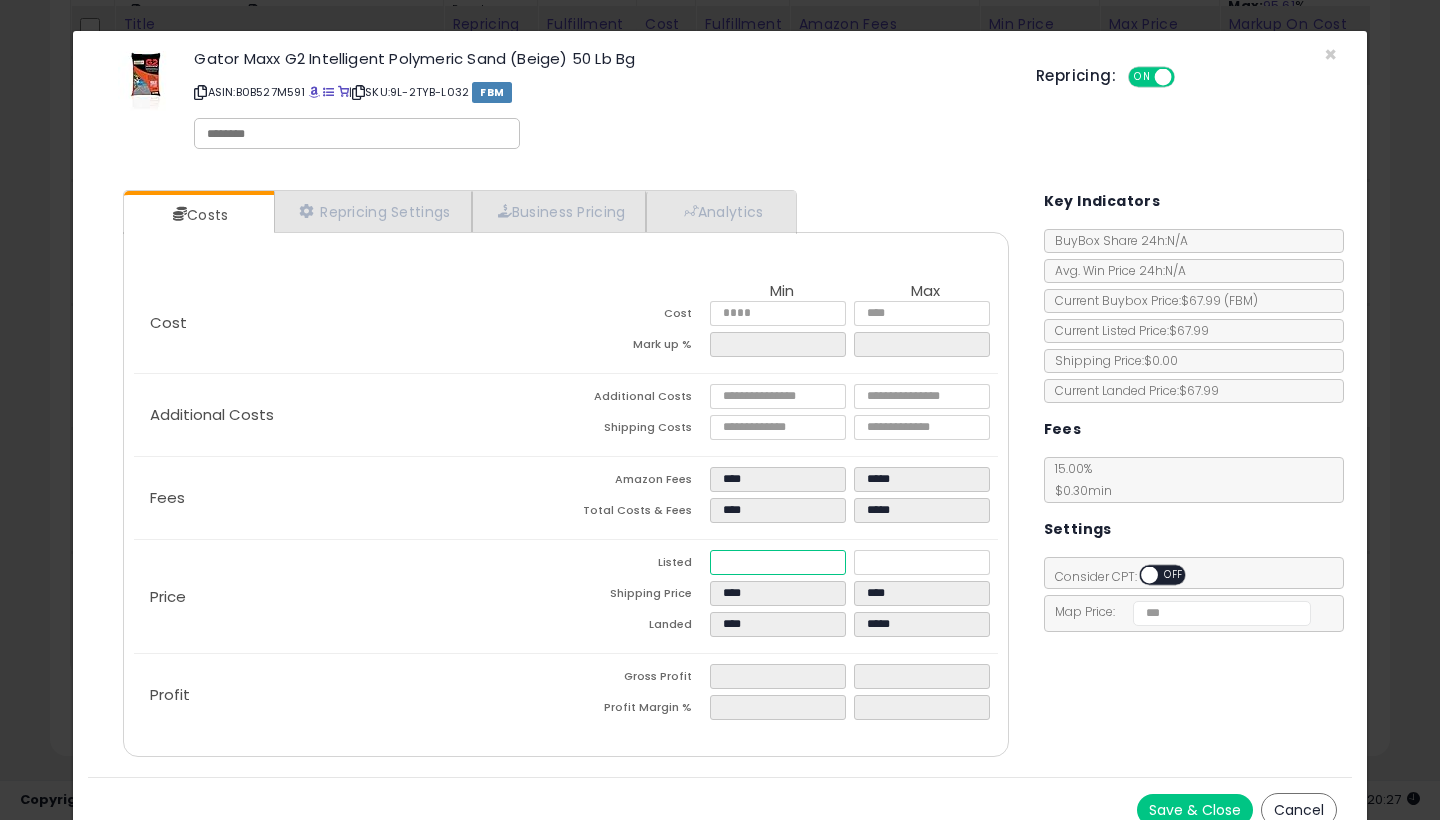 type on "****" 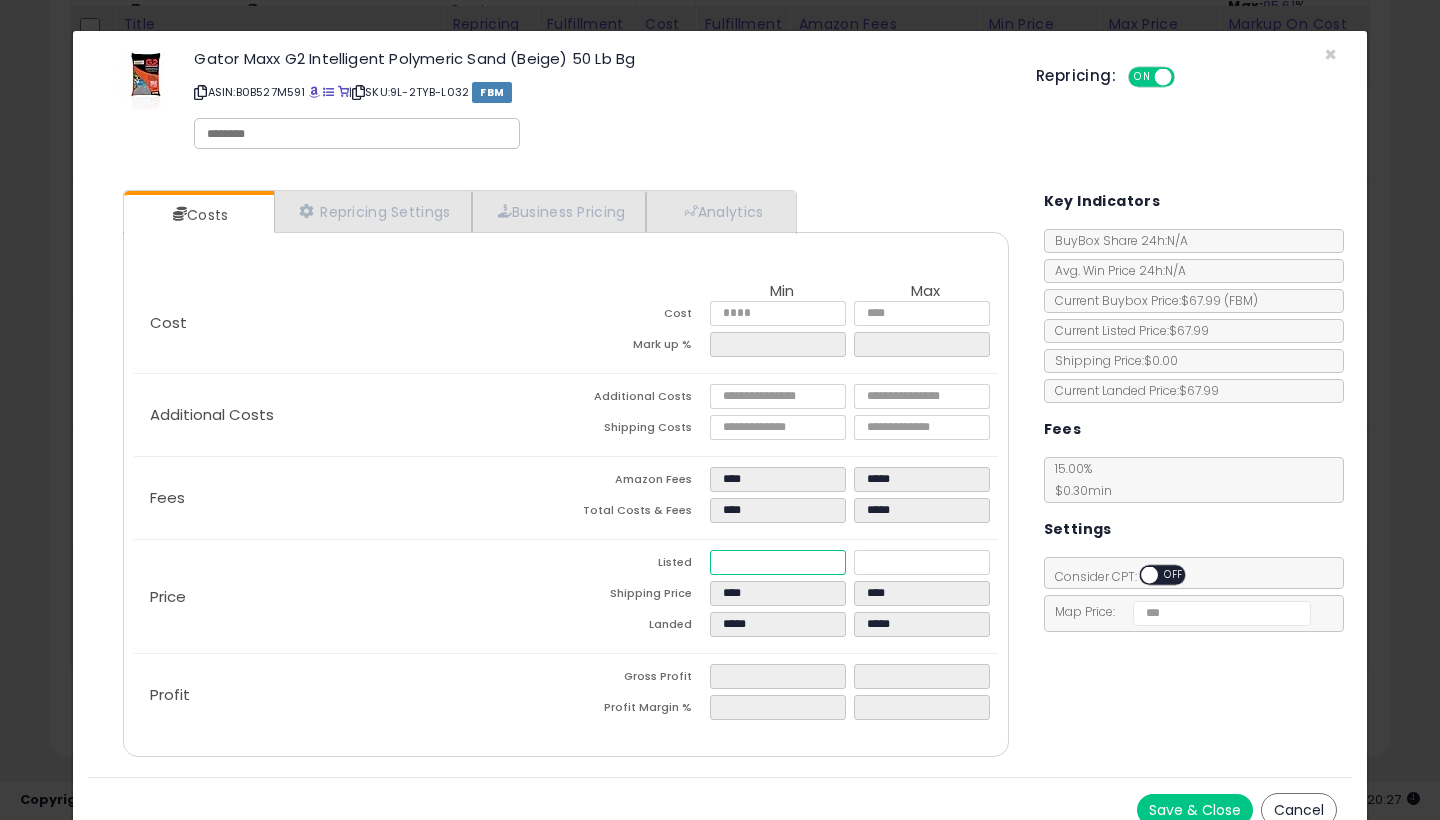 type on "****" 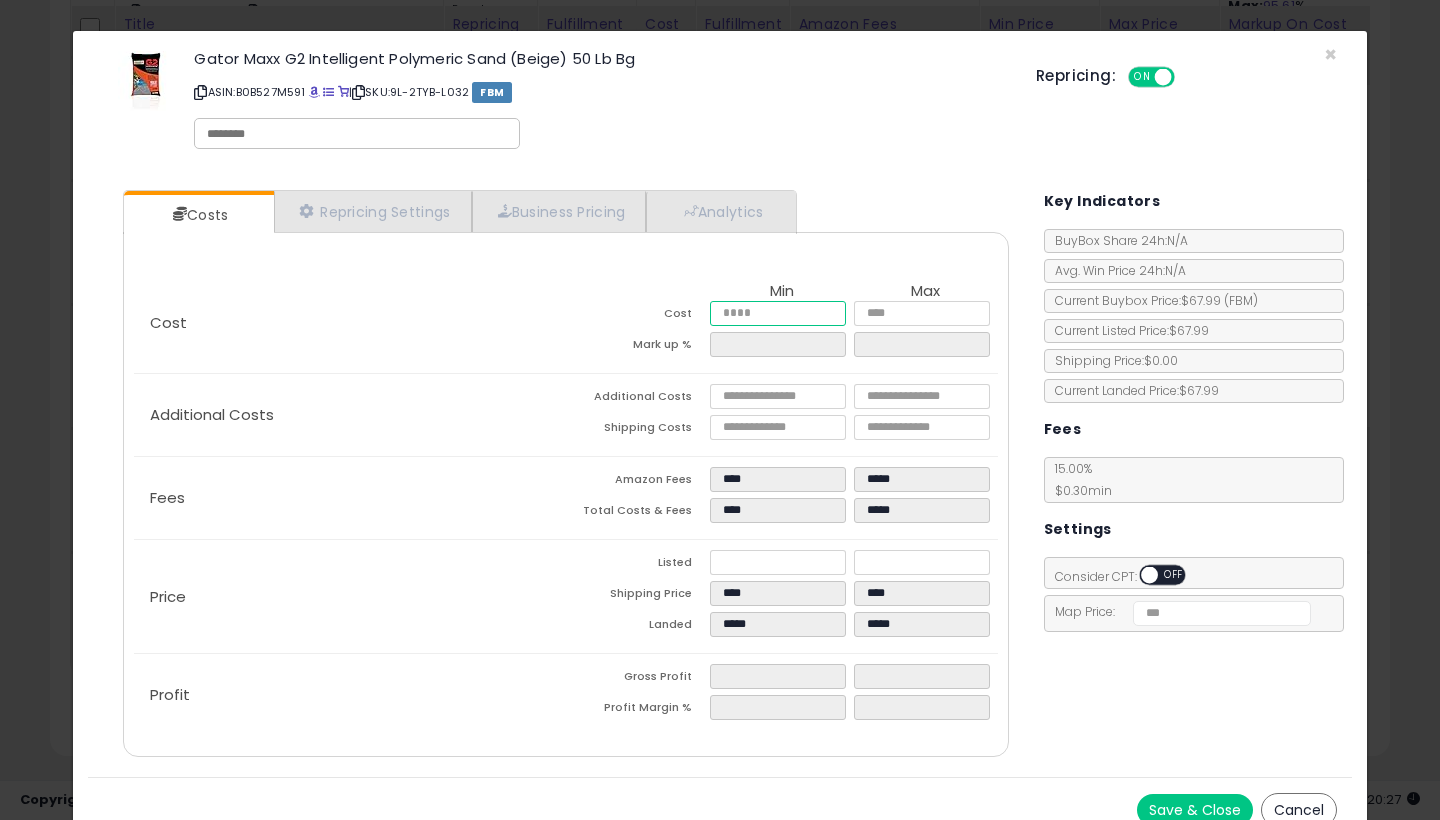 click at bounding box center [778, 313] 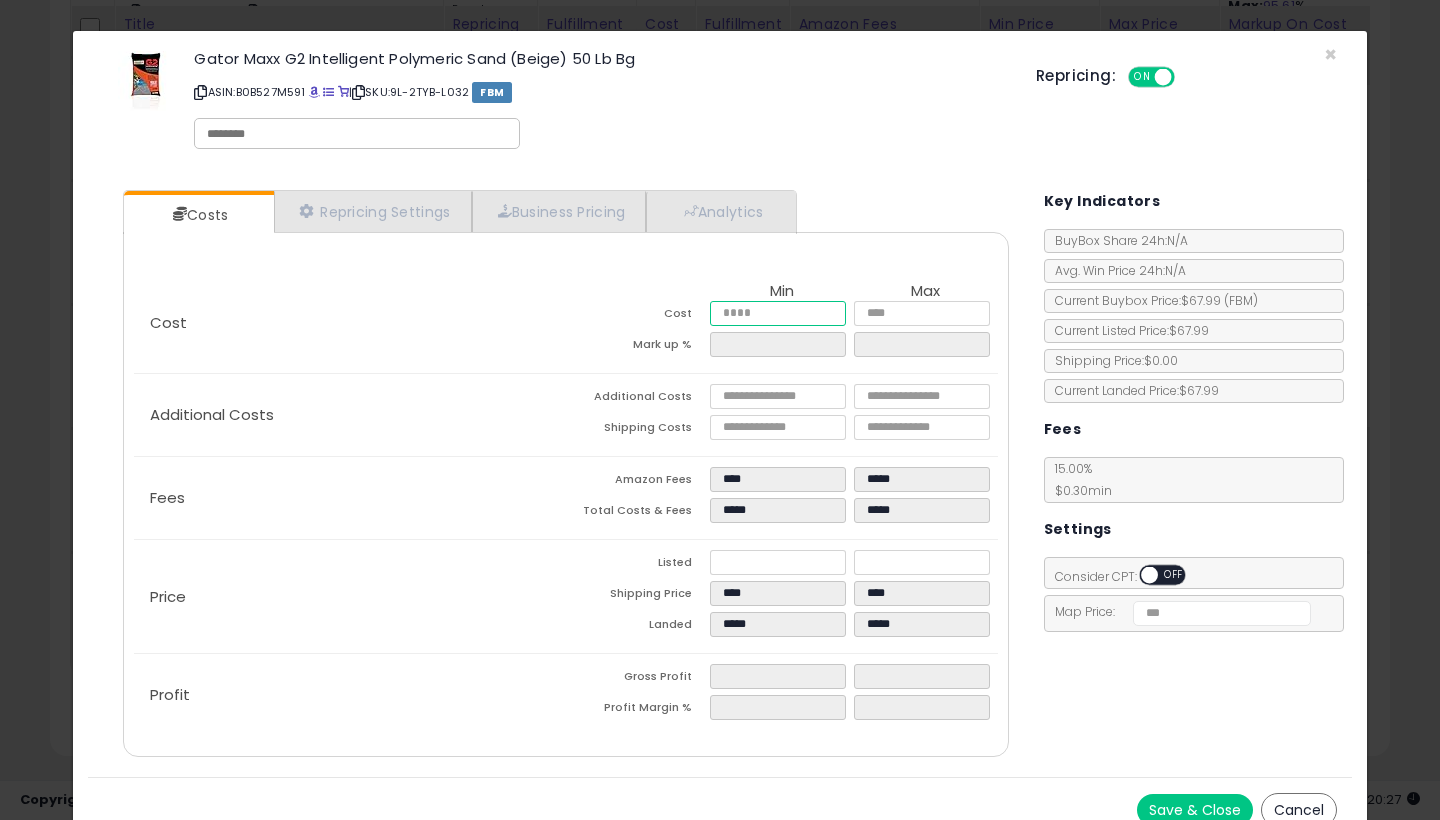 type on "**" 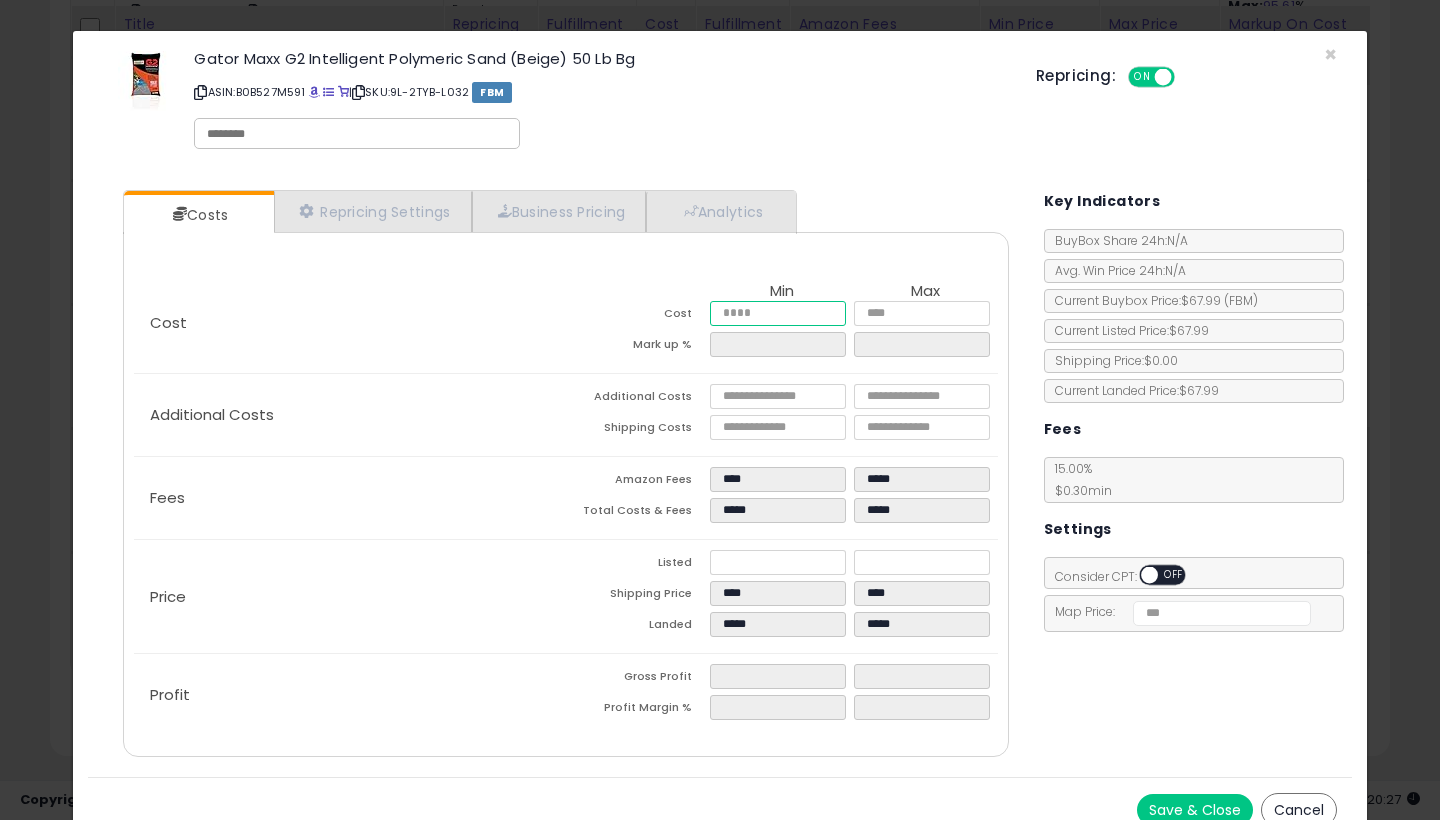 type on "*****" 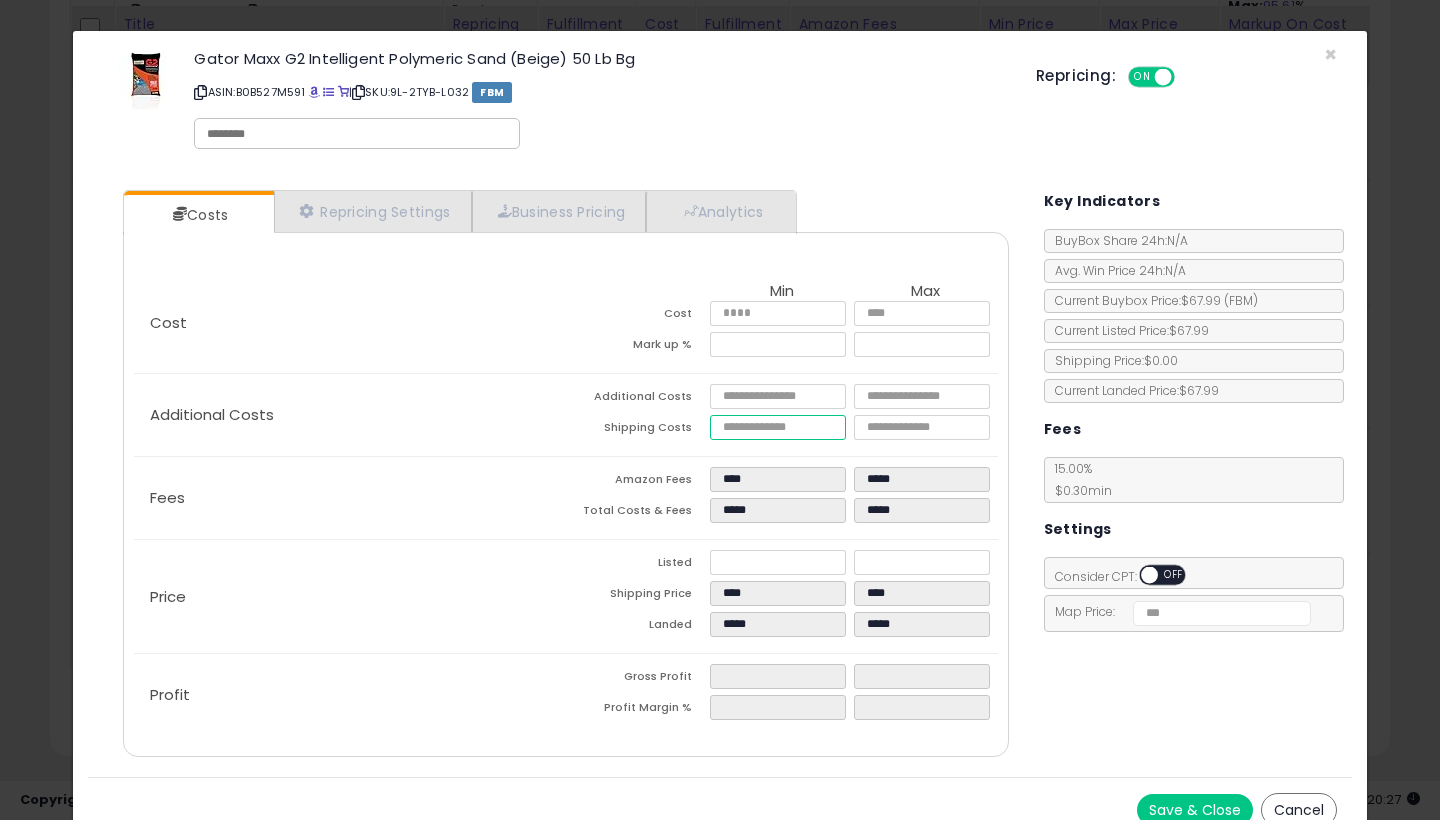 type on "*****" 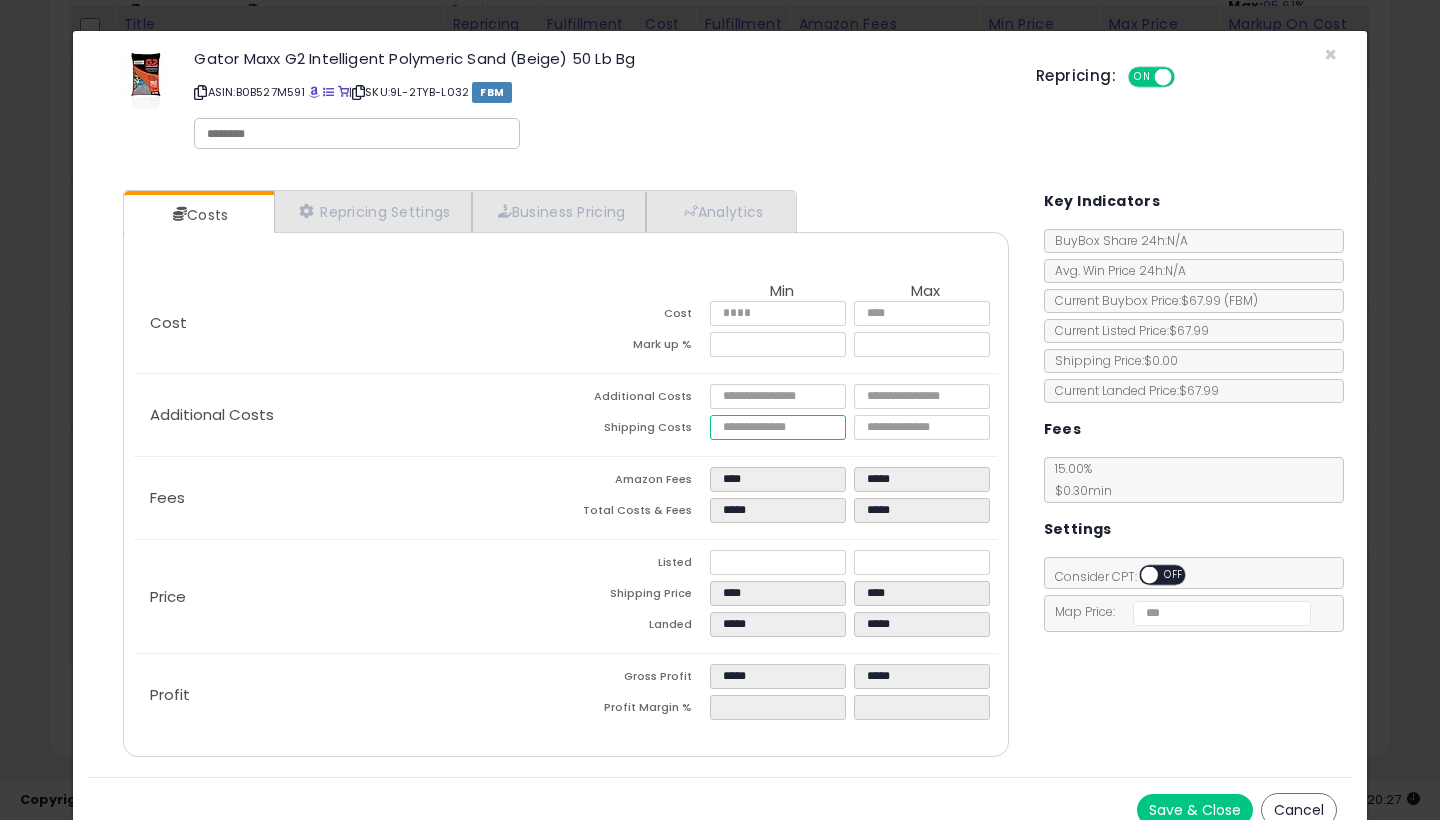 click at bounding box center (778, 427) 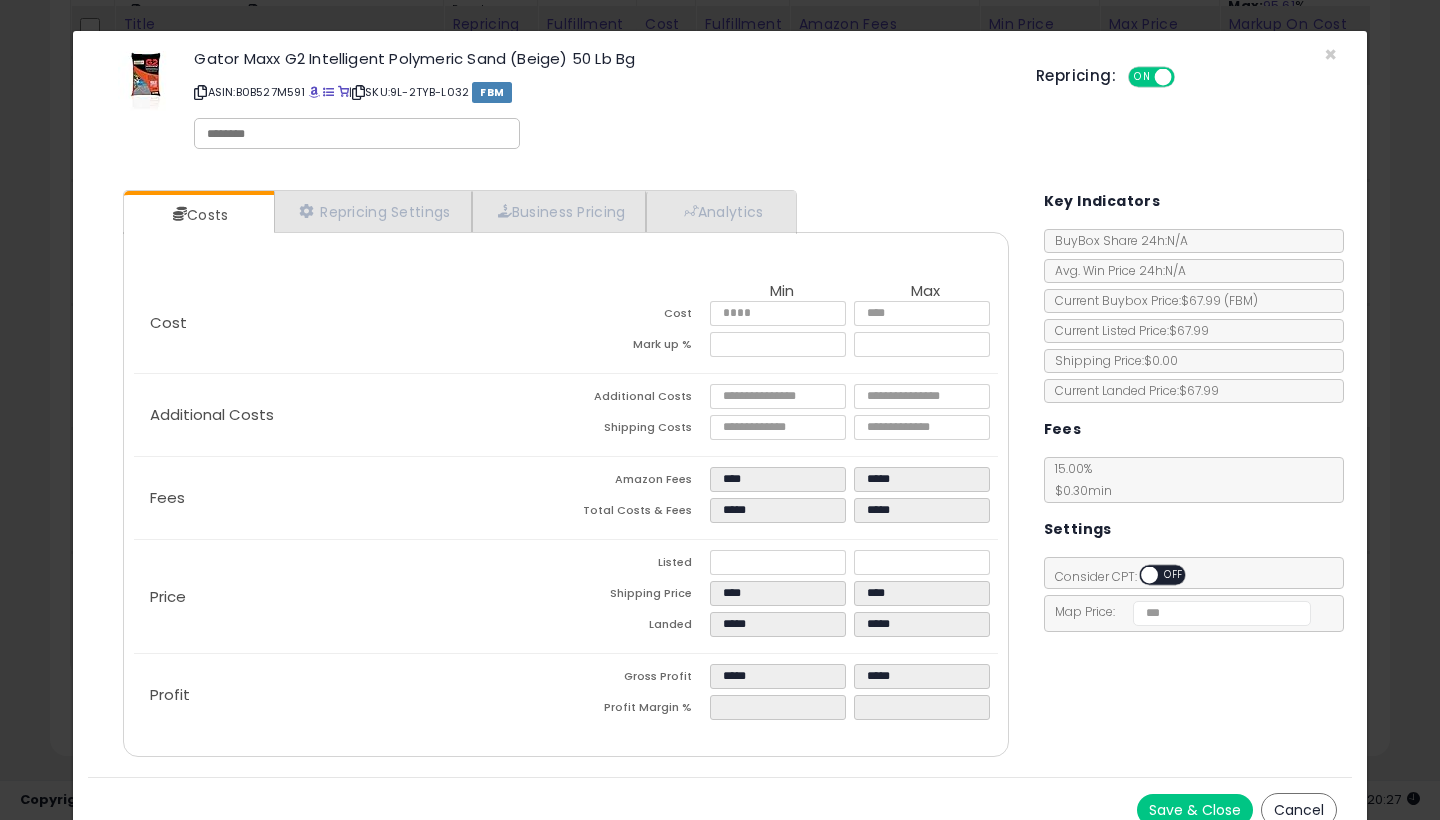click on "*****" at bounding box center [782, 627] 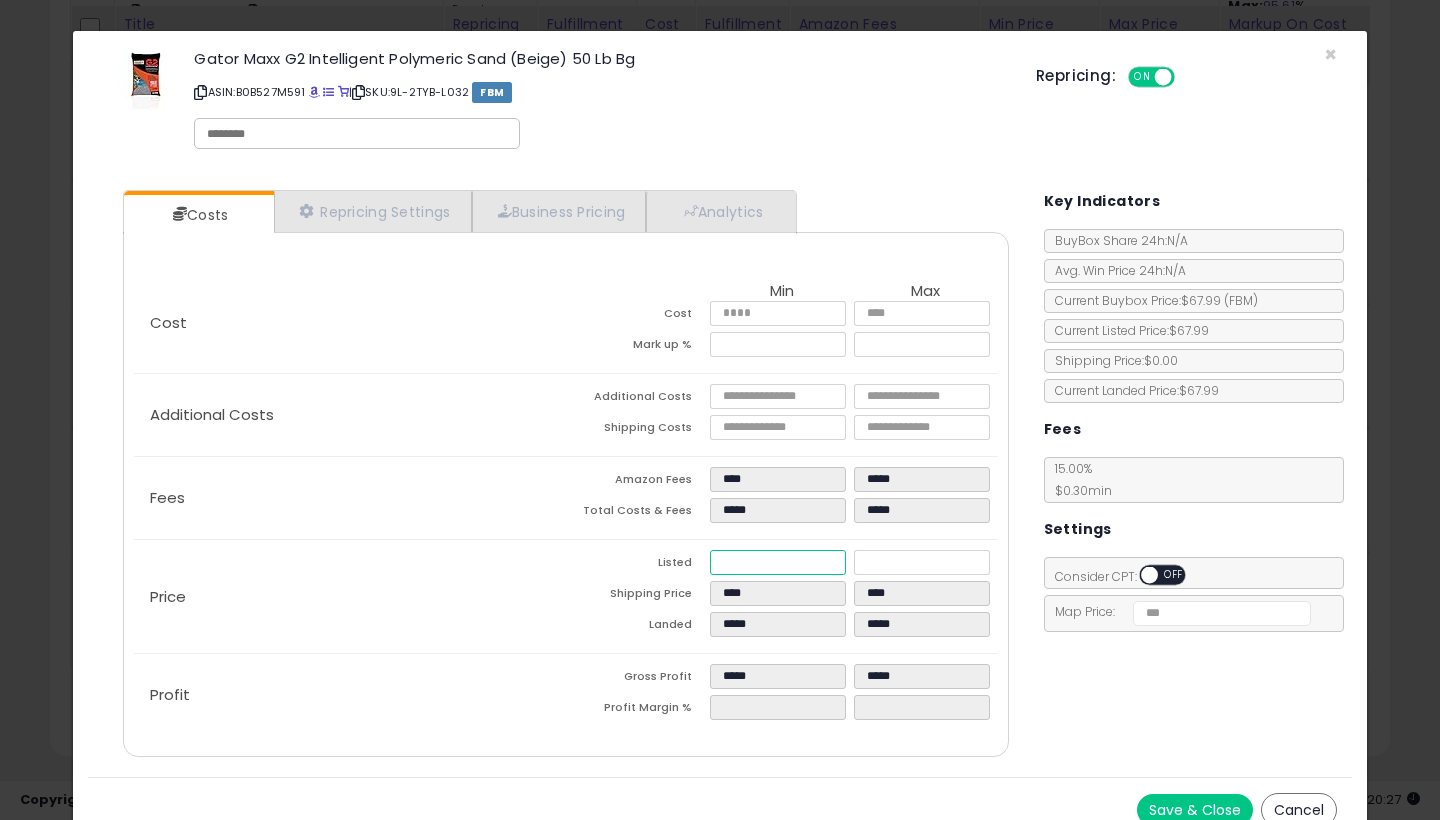 click on "*****" at bounding box center (778, 562) 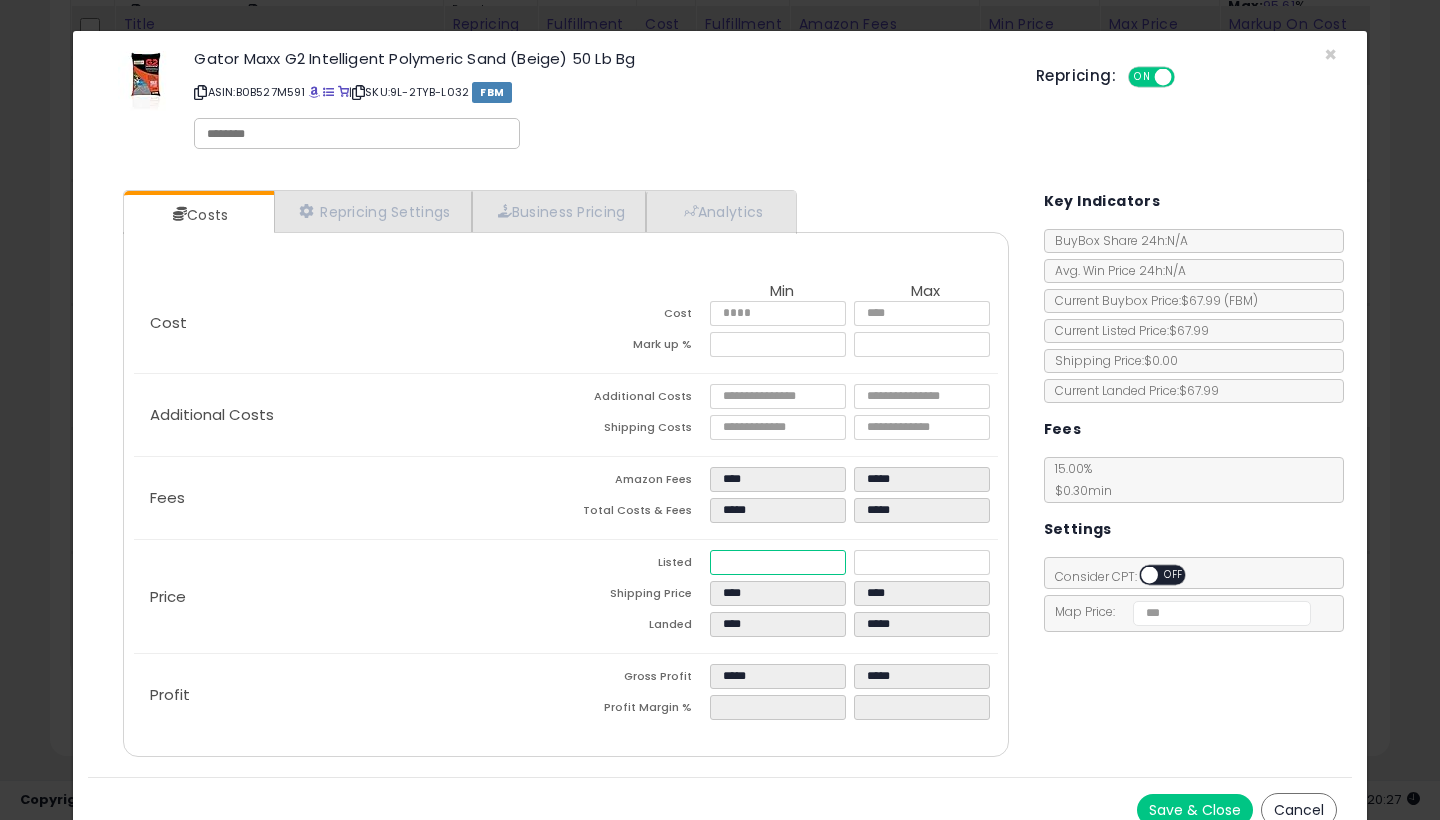 type on "****" 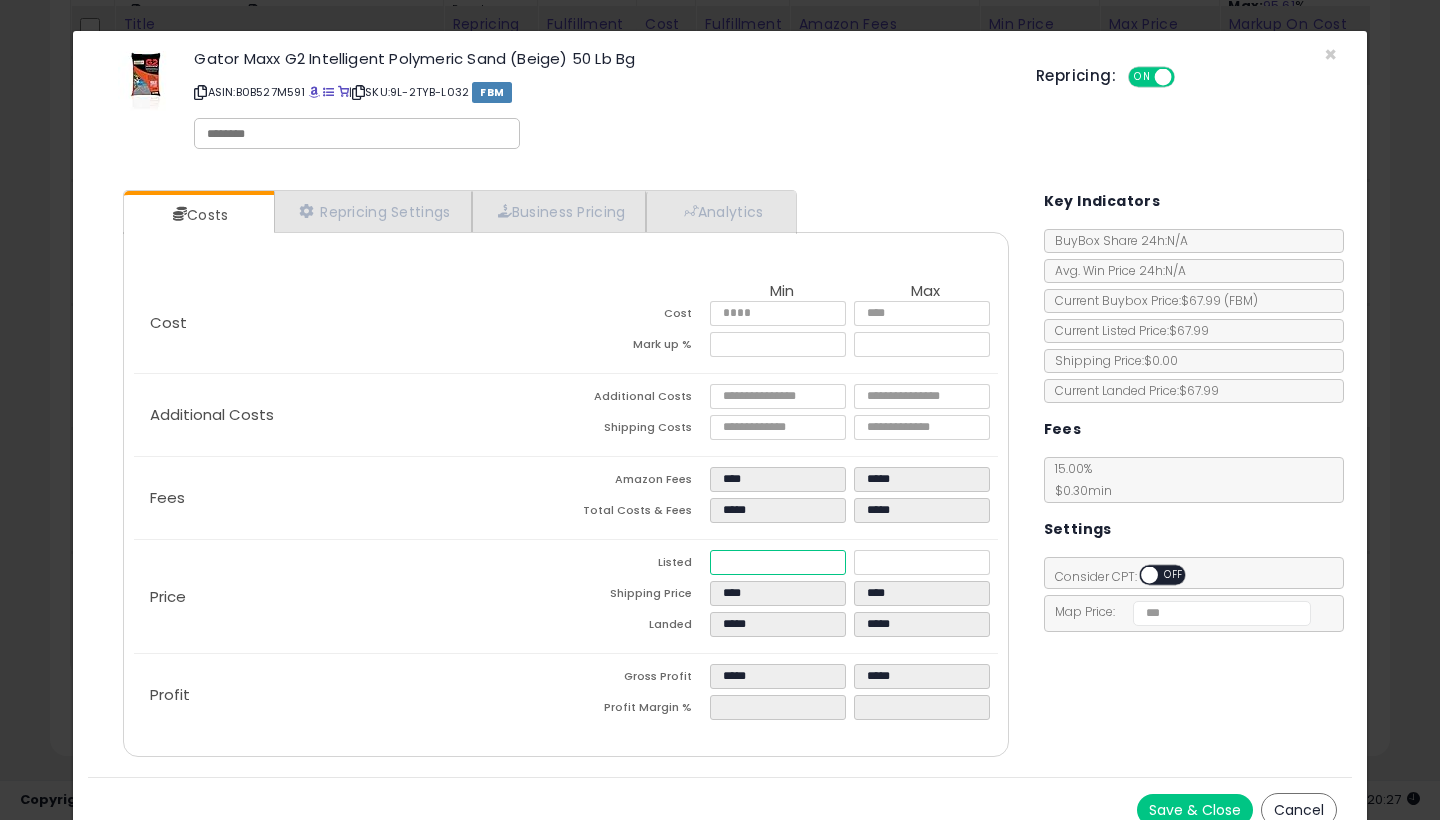 type on "****" 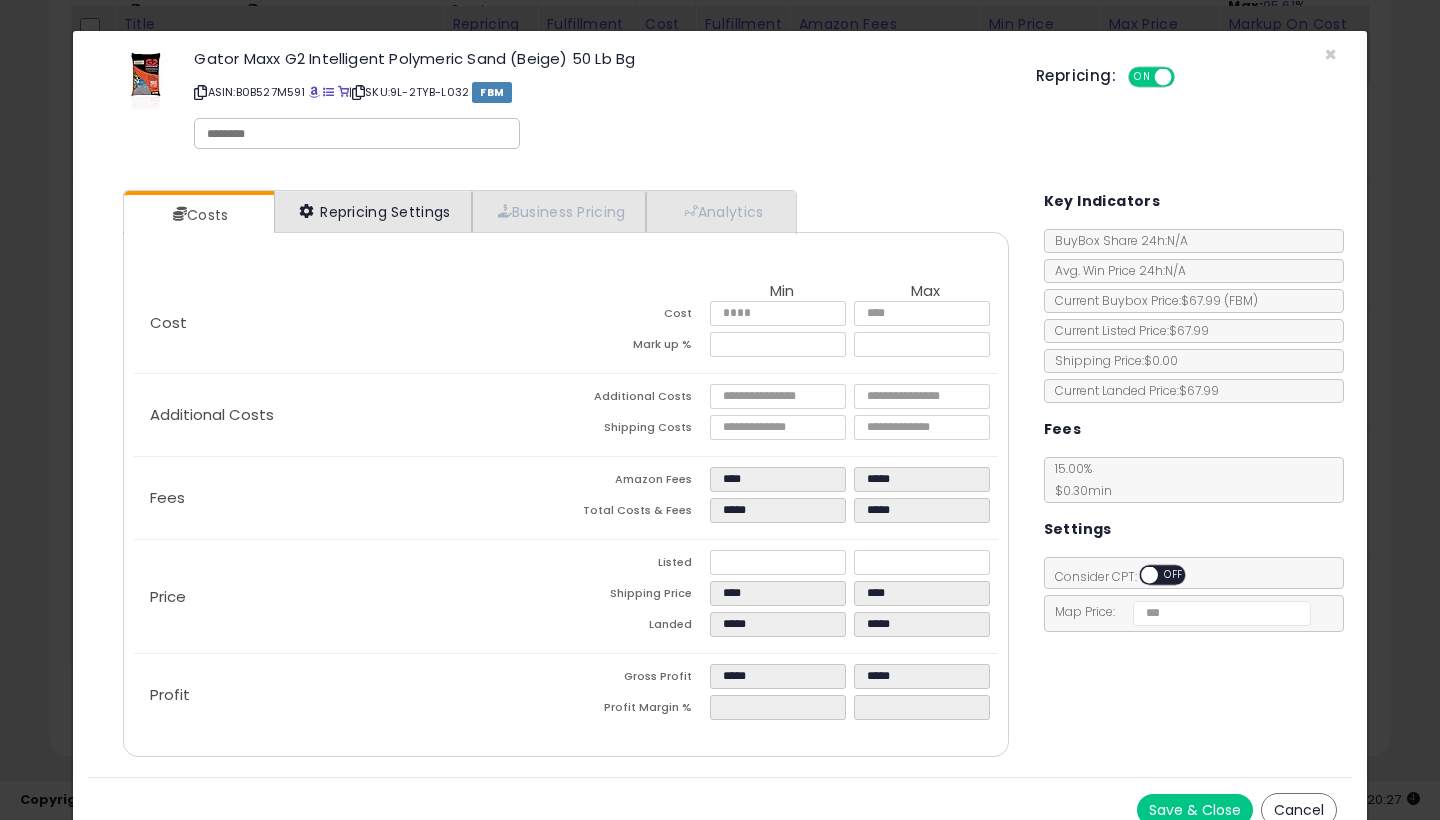 click on "Repricing Settings" at bounding box center [373, 211] 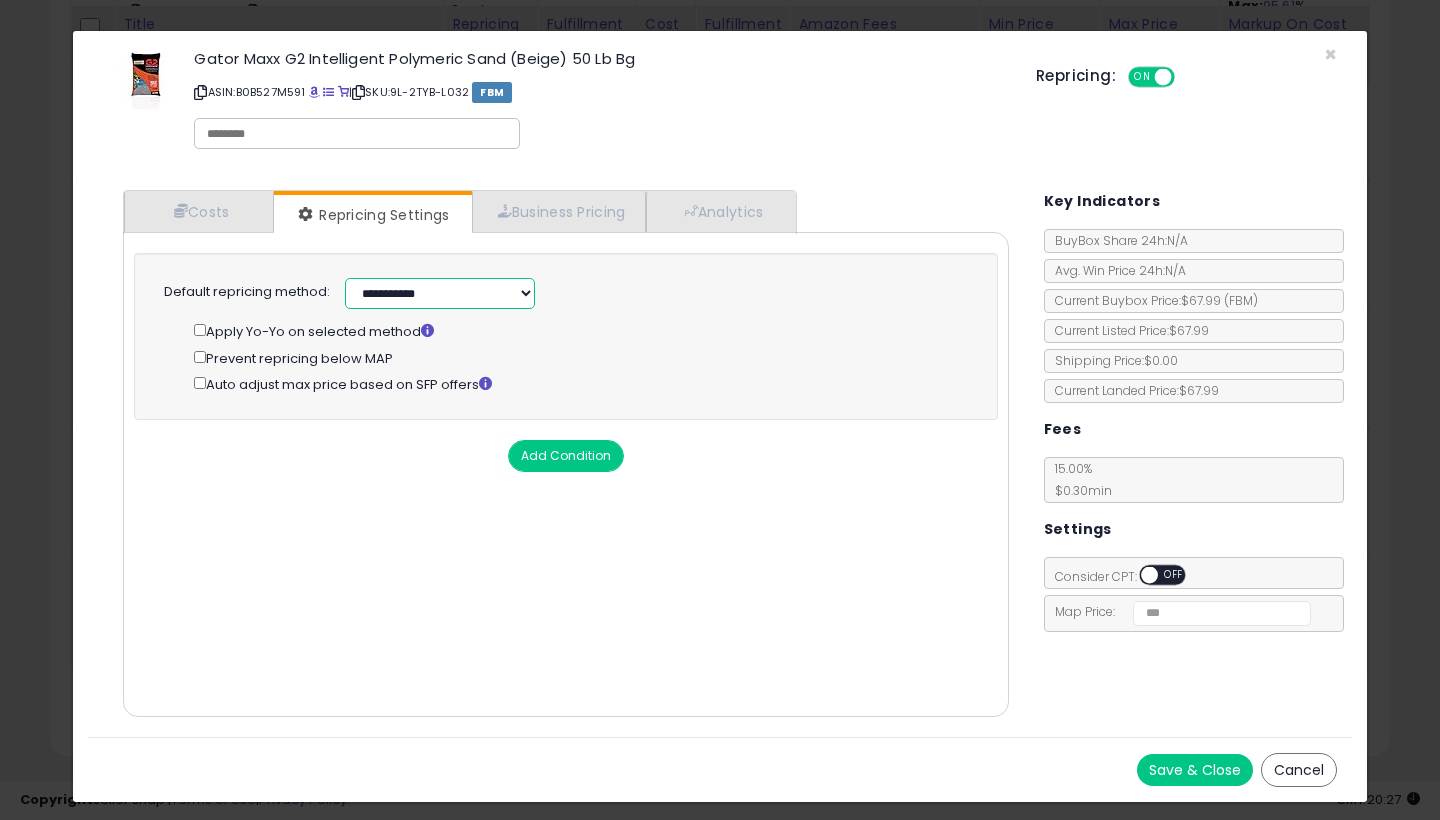 select on "**********" 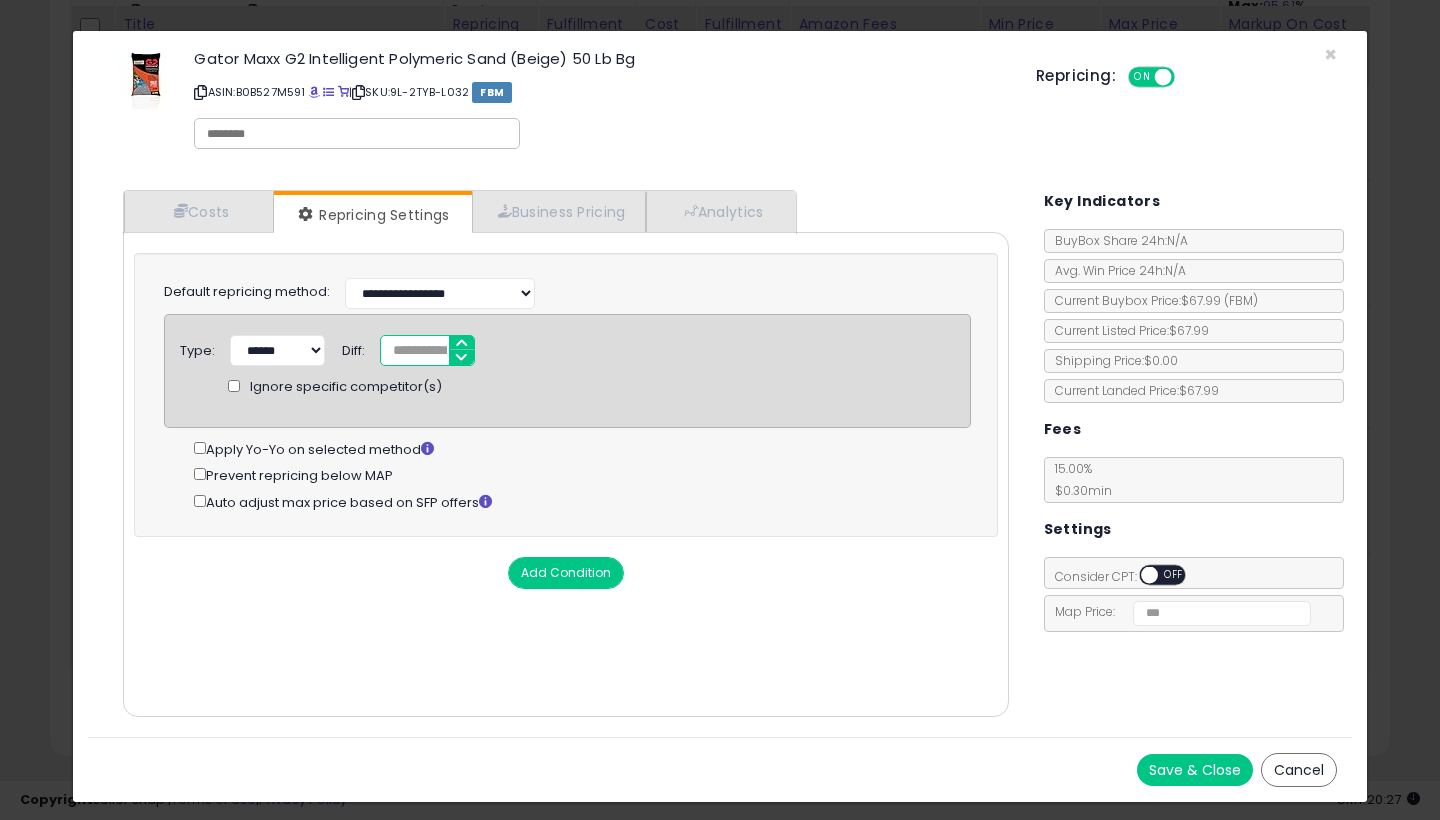click on "*" at bounding box center [427, 350] 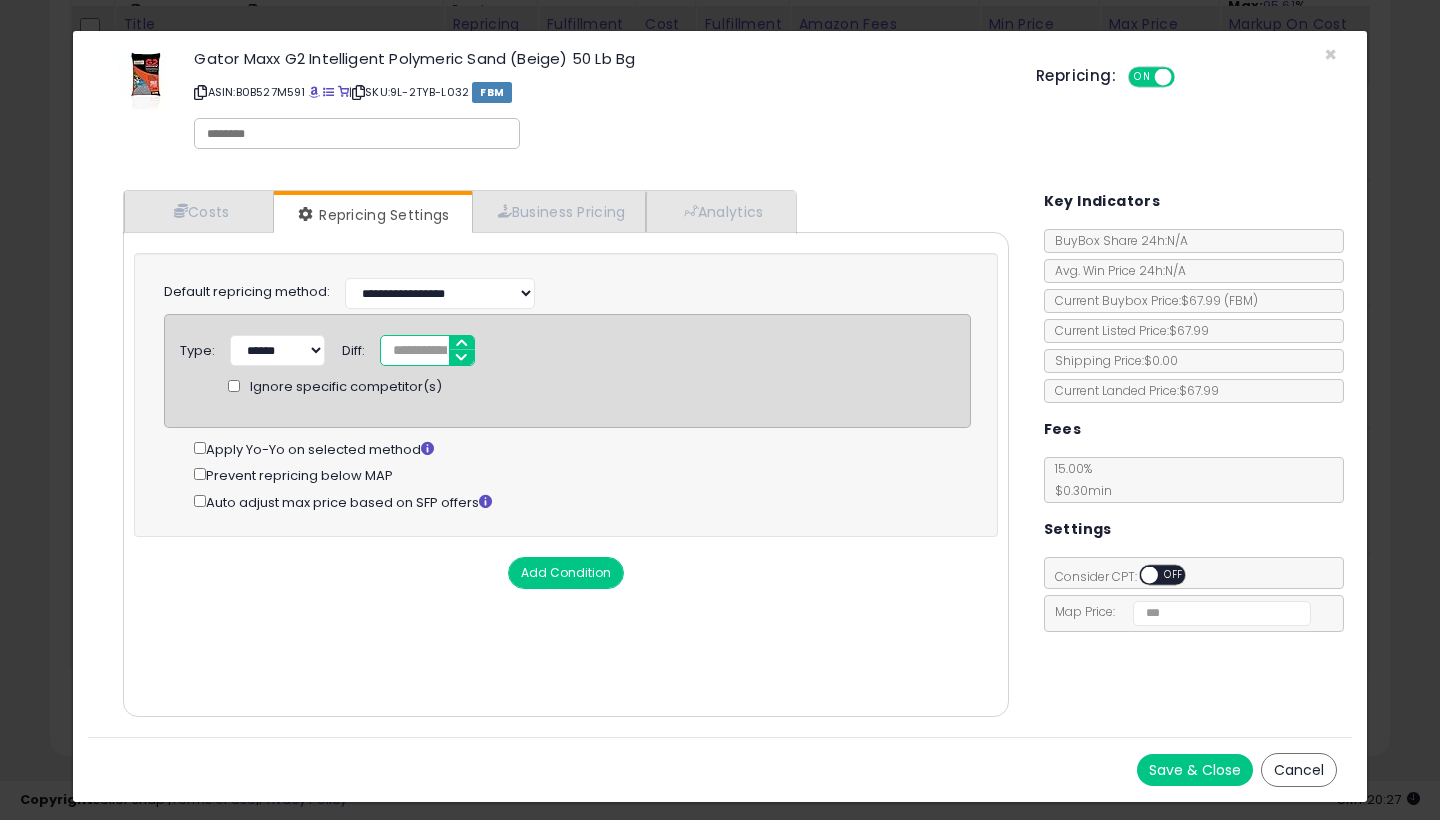 type on "**" 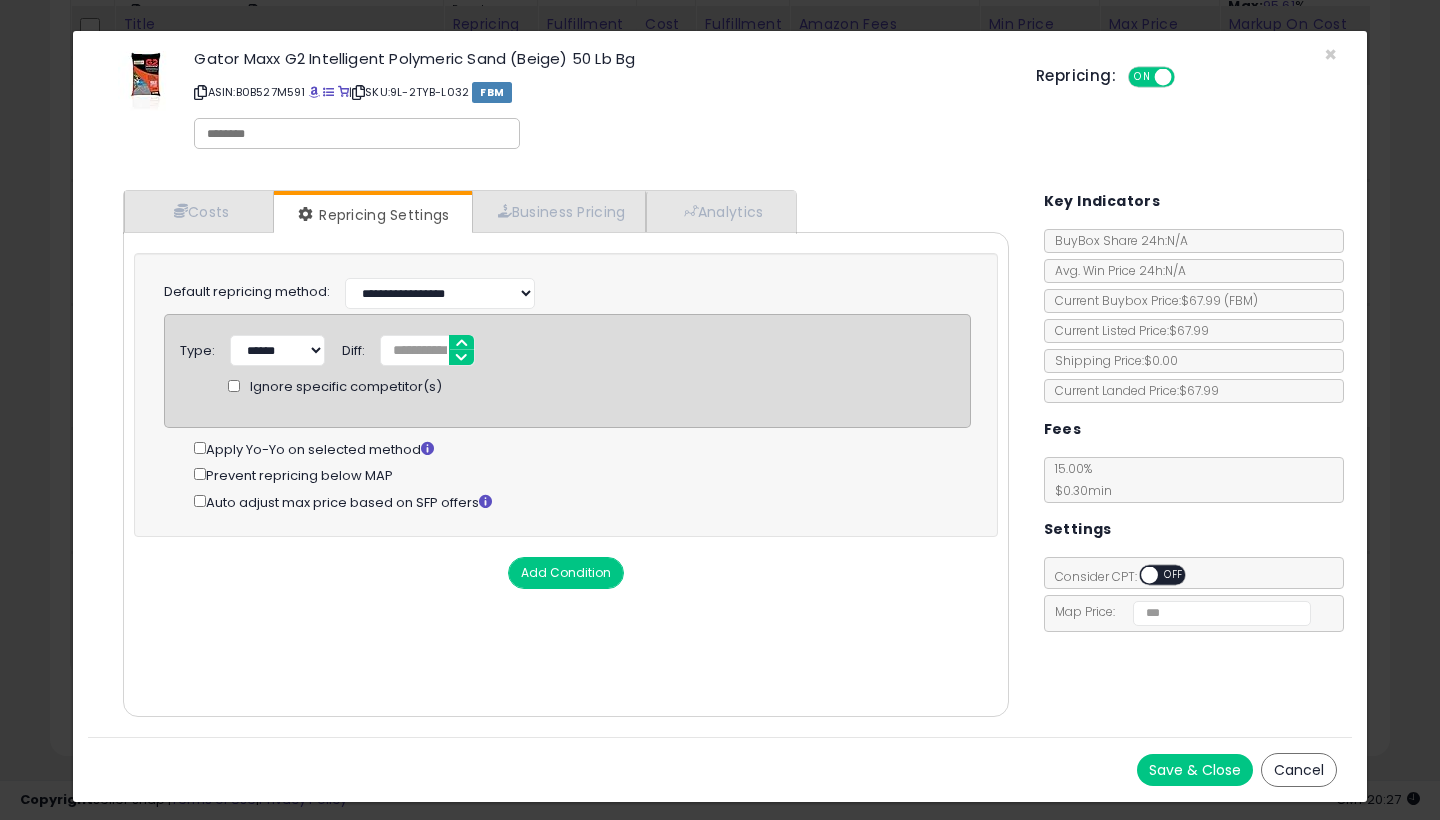 click on "Ignore specific competitor(s)" 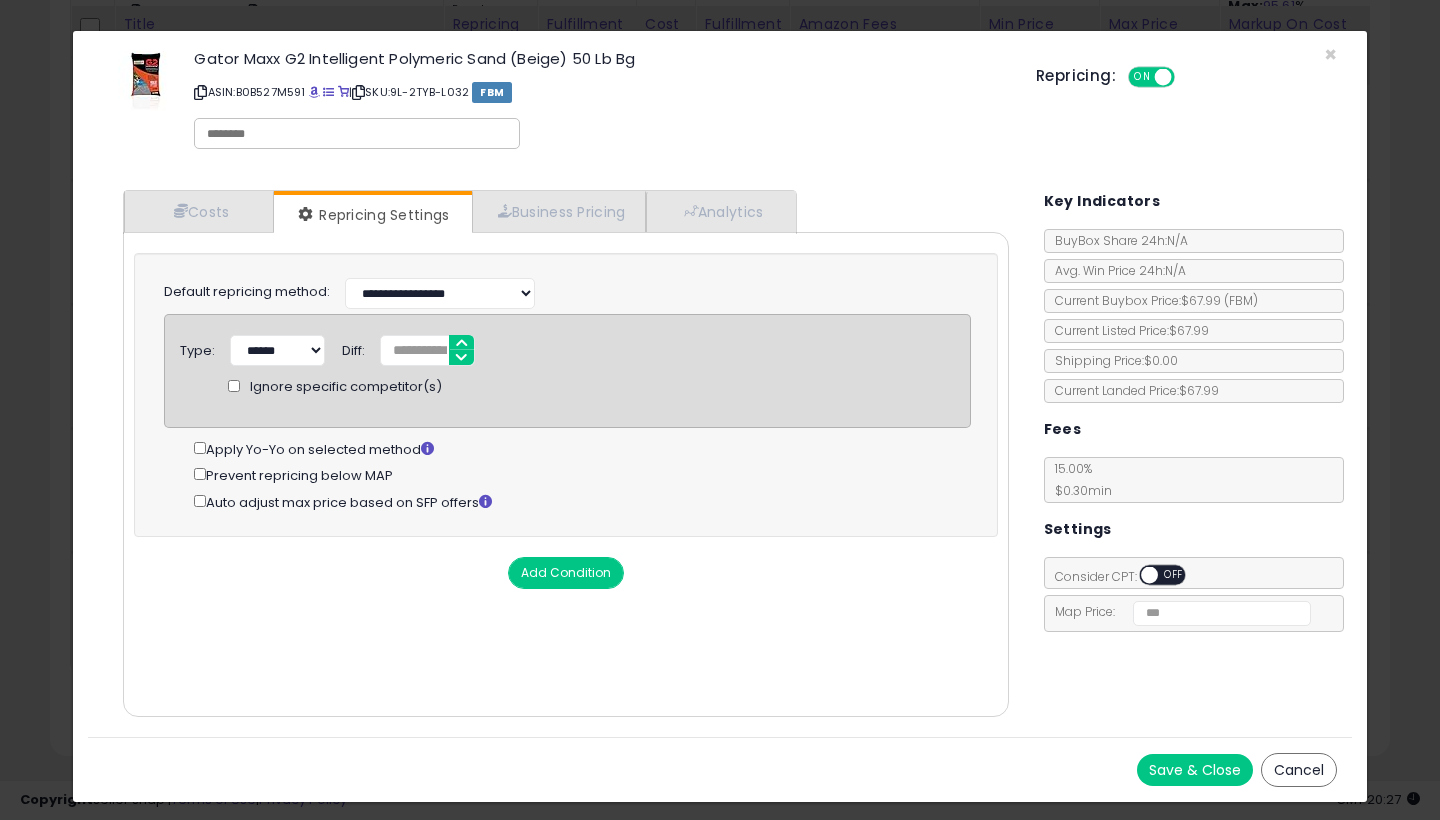 click on "Save & Close" at bounding box center [1195, 770] 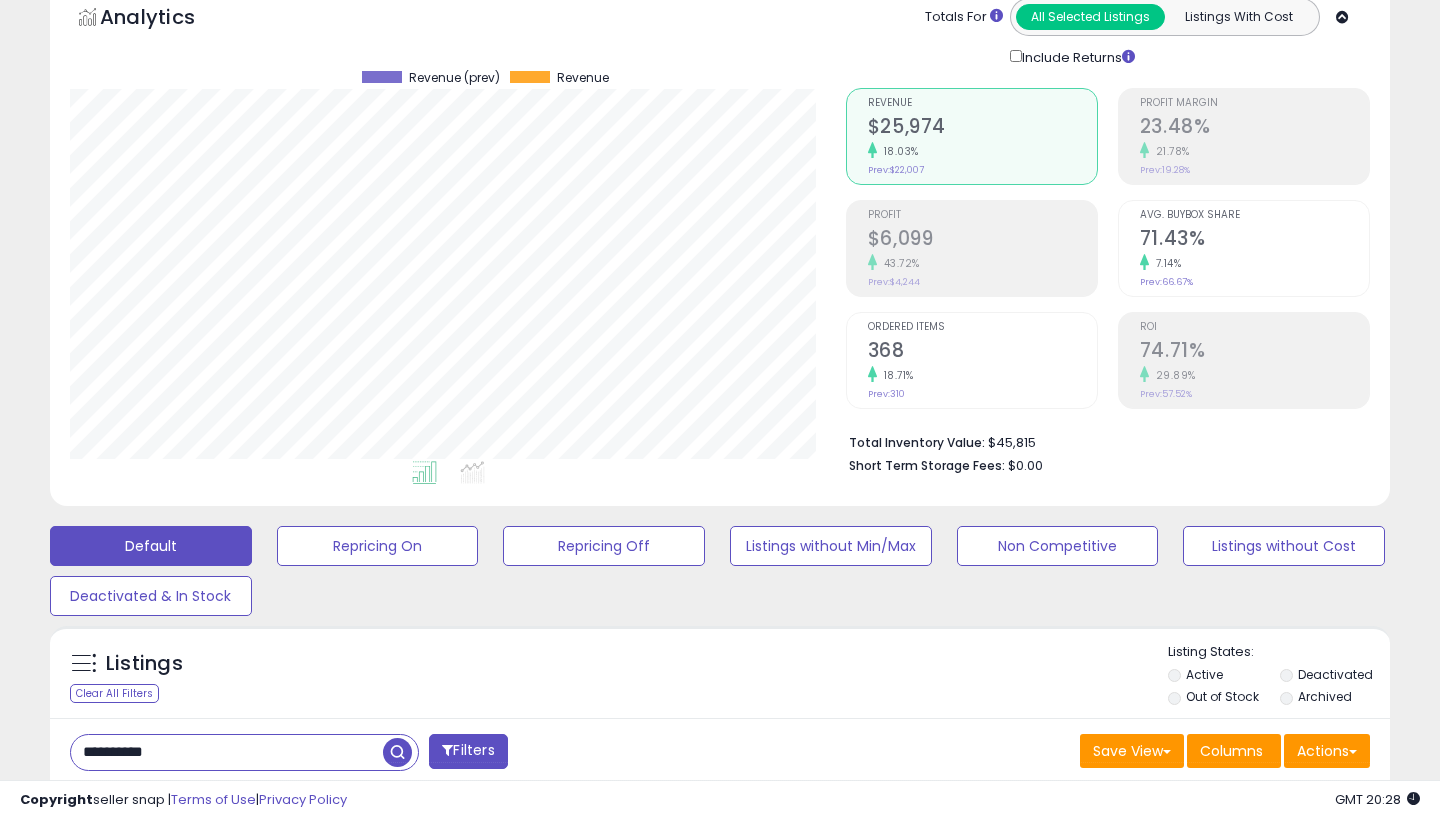scroll, scrollTop: 316, scrollLeft: 0, axis: vertical 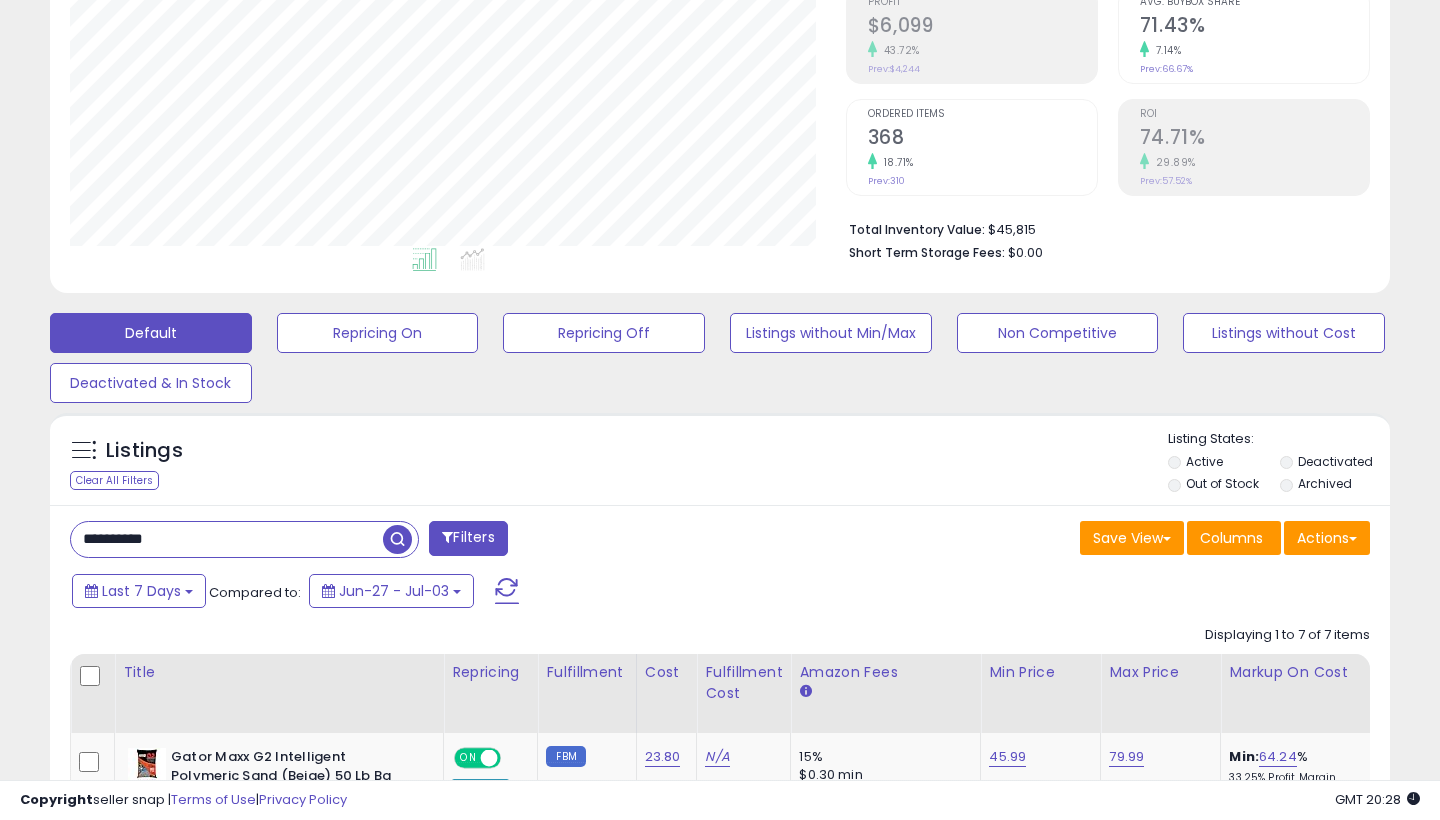 click on "**********" at bounding box center [227, 539] 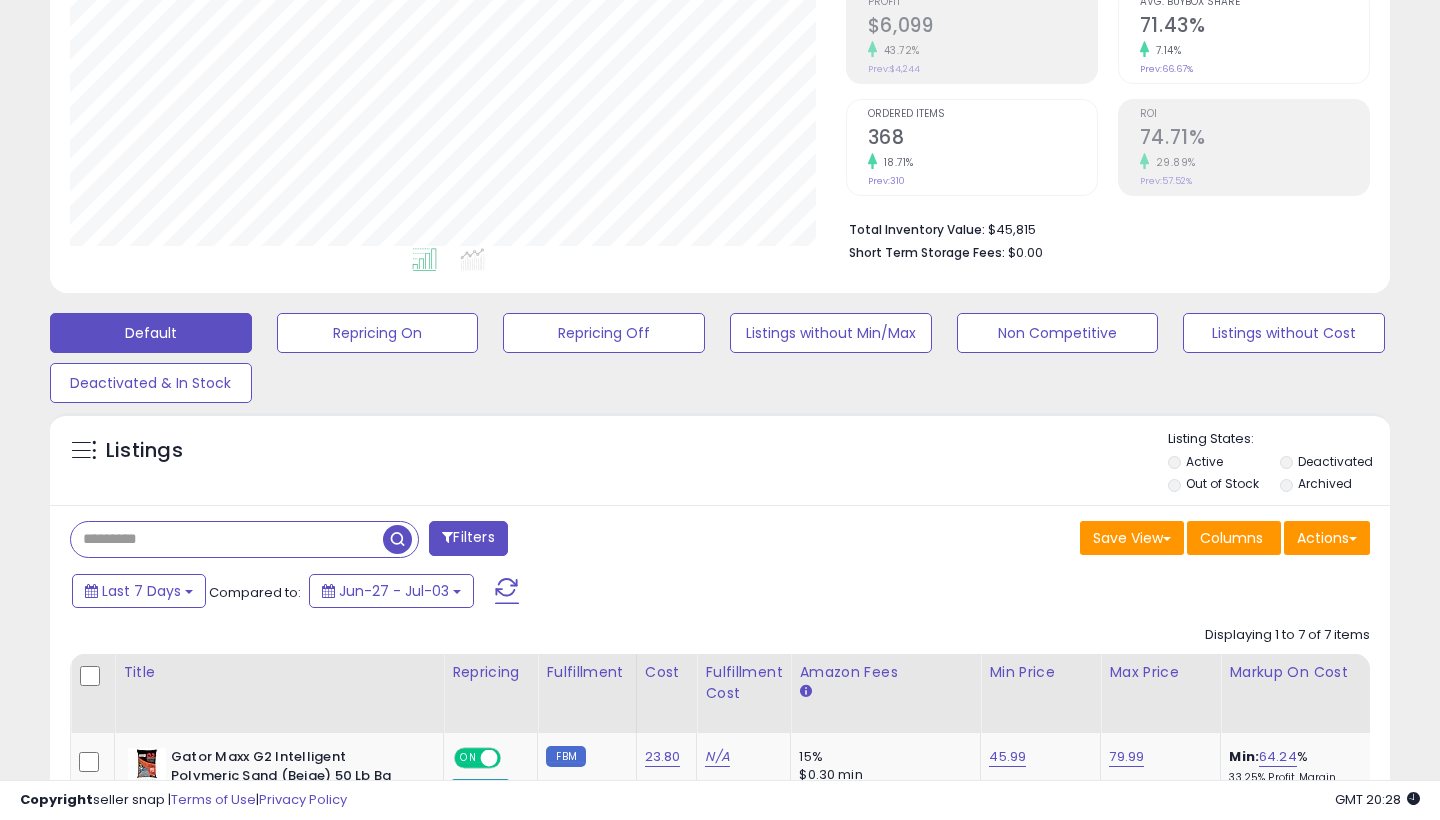 paste on "**********" 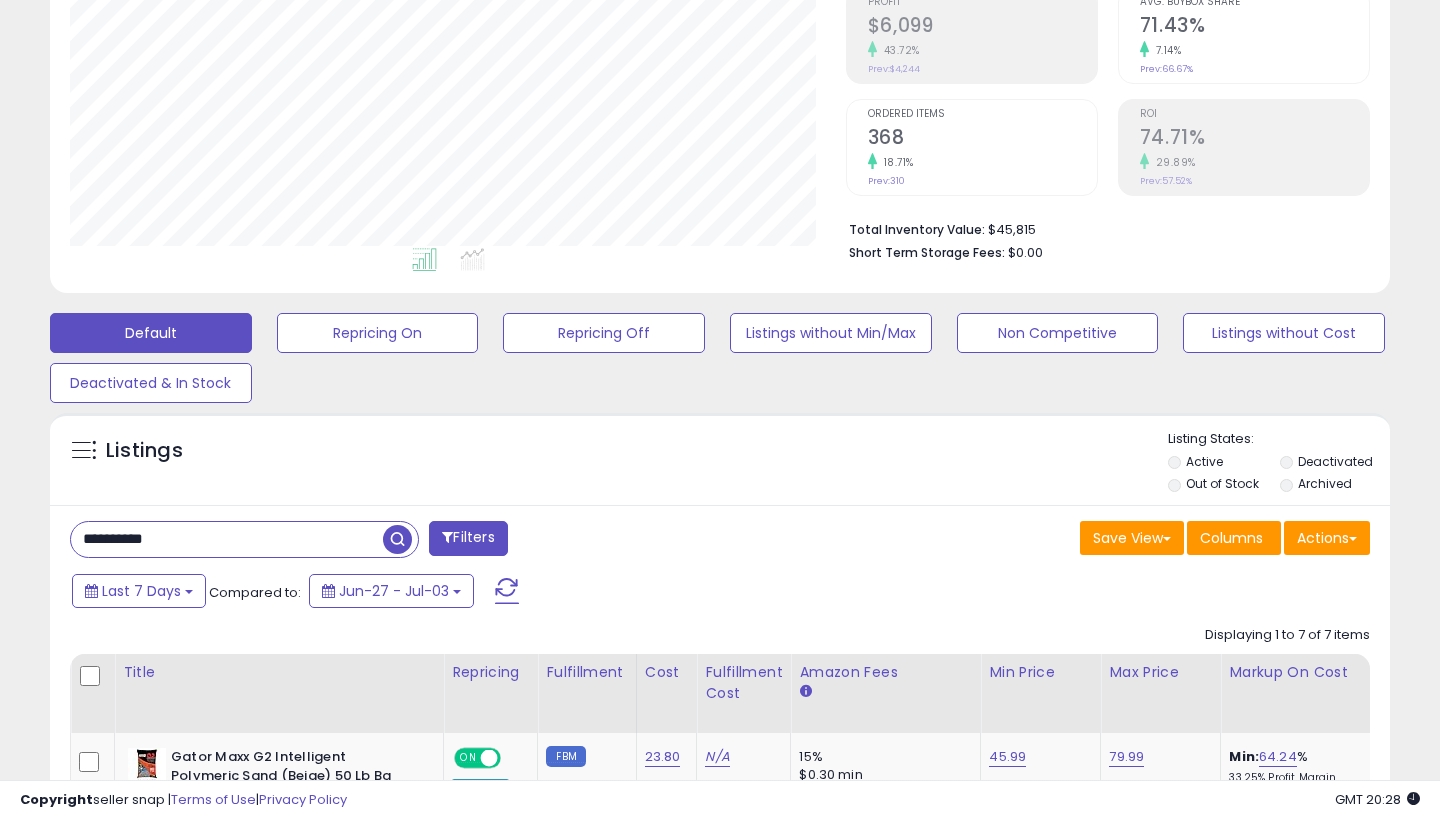 type on "**********" 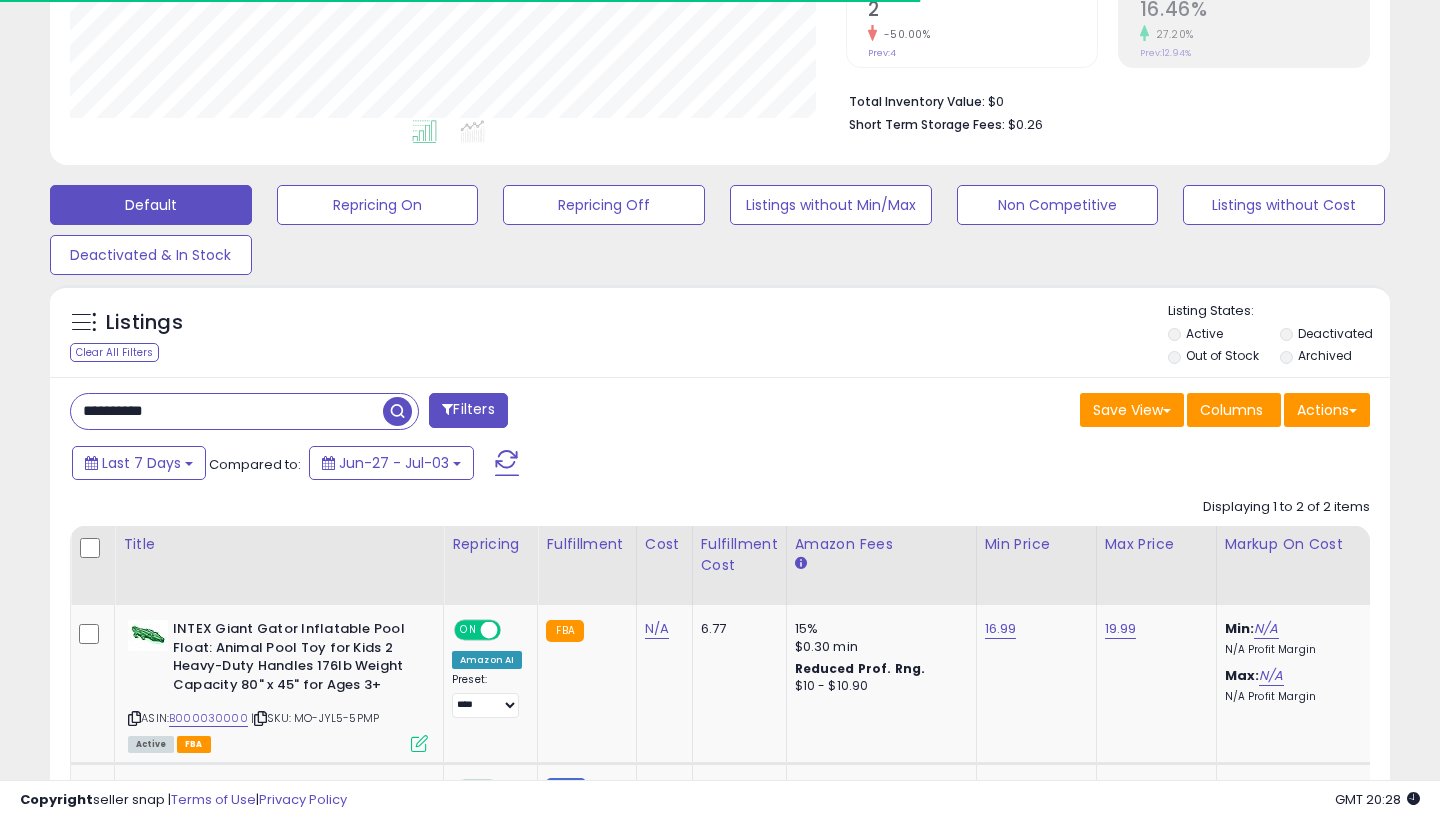 scroll, scrollTop: 574, scrollLeft: 0, axis: vertical 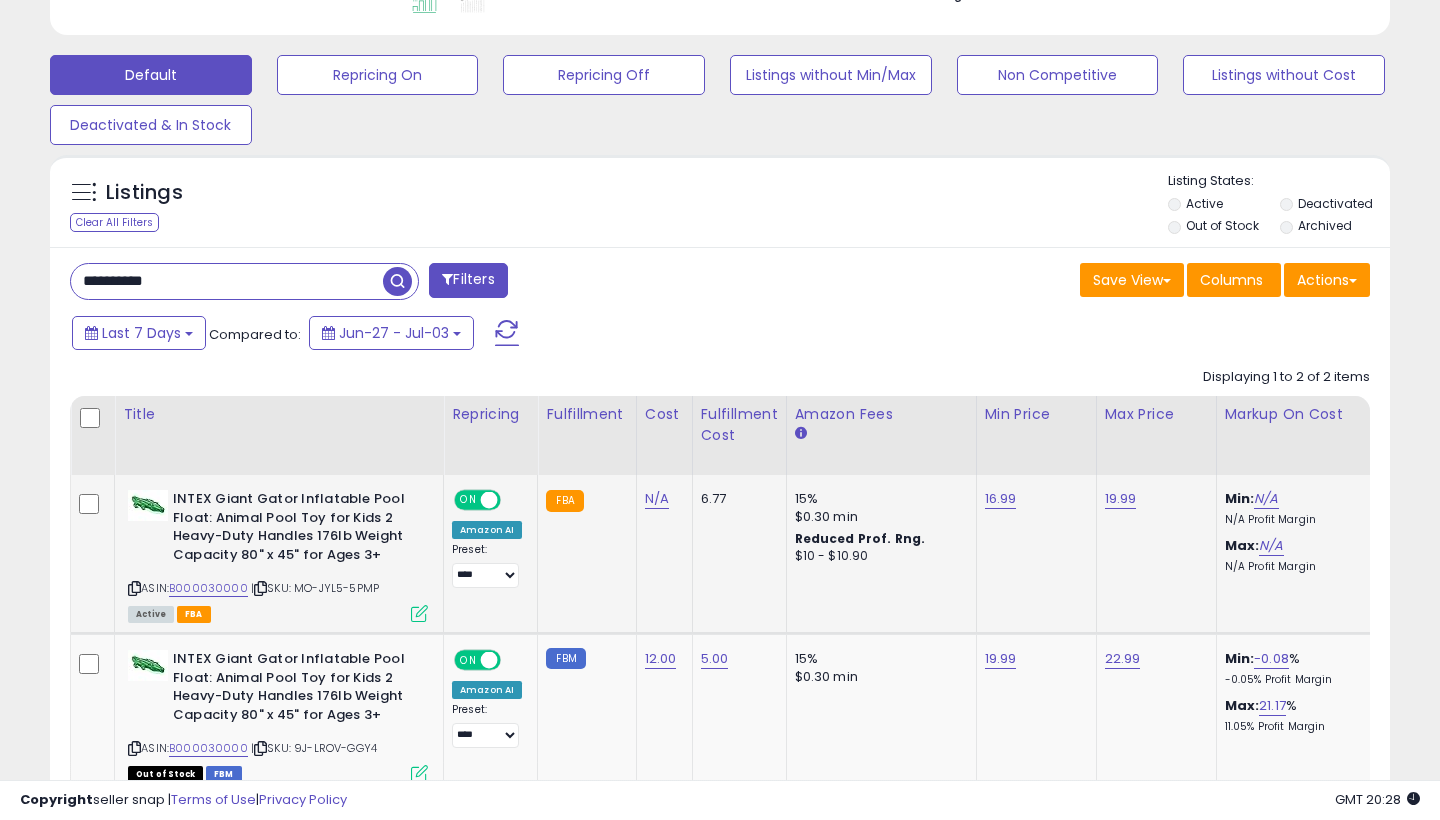 click at bounding box center [419, 613] 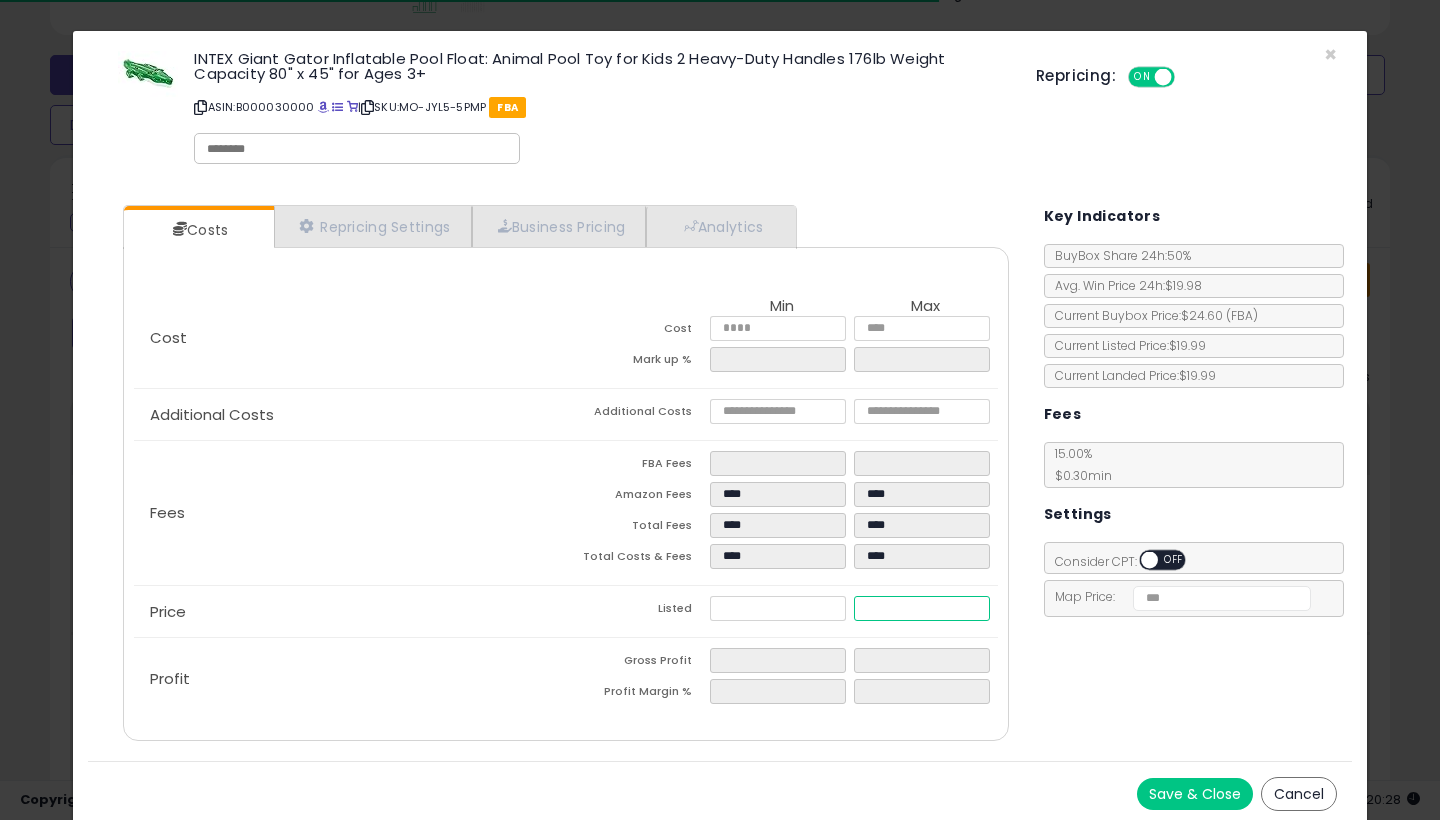 click on "*****" at bounding box center (922, 608) 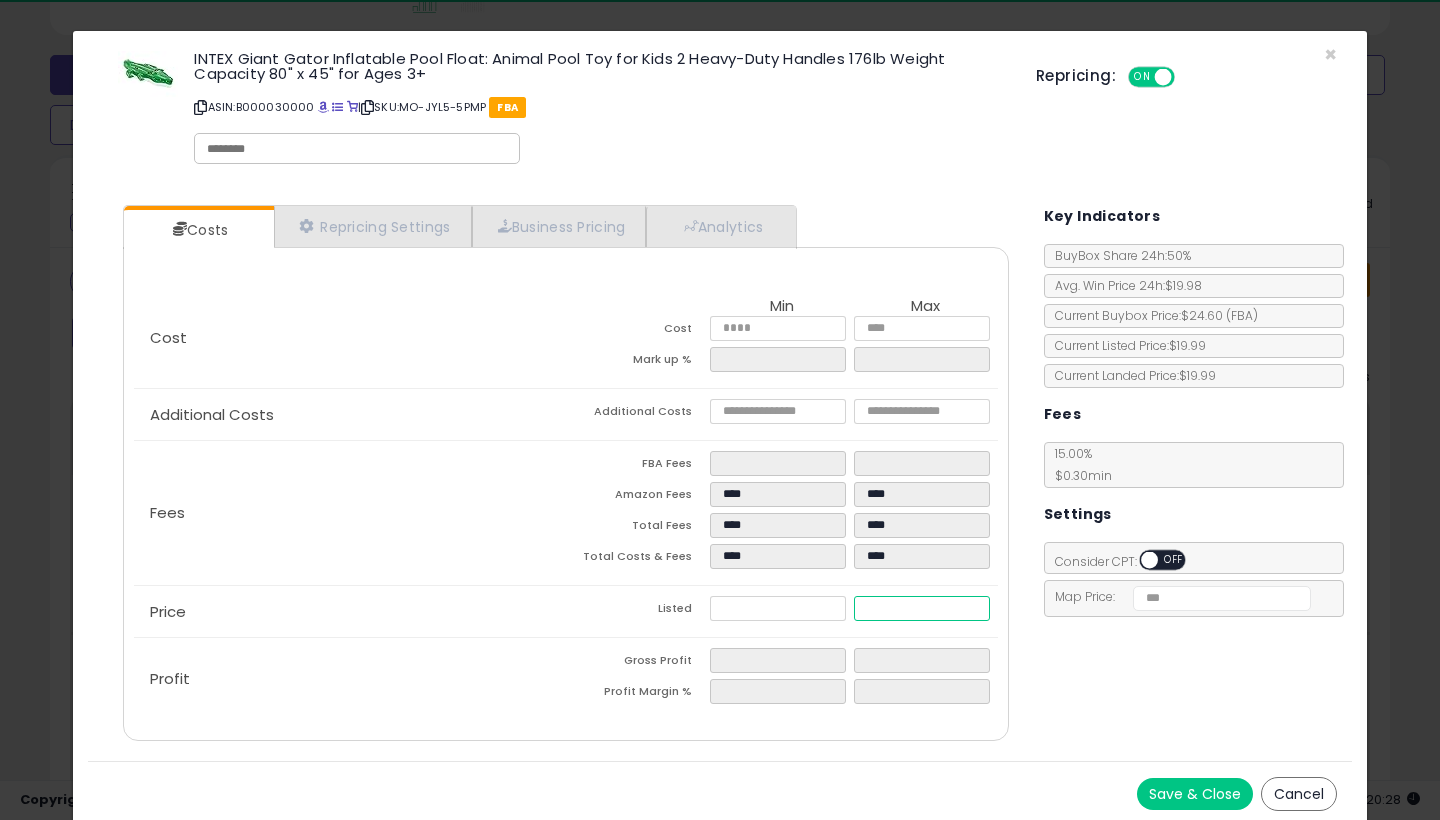 click on "*****" at bounding box center [922, 608] 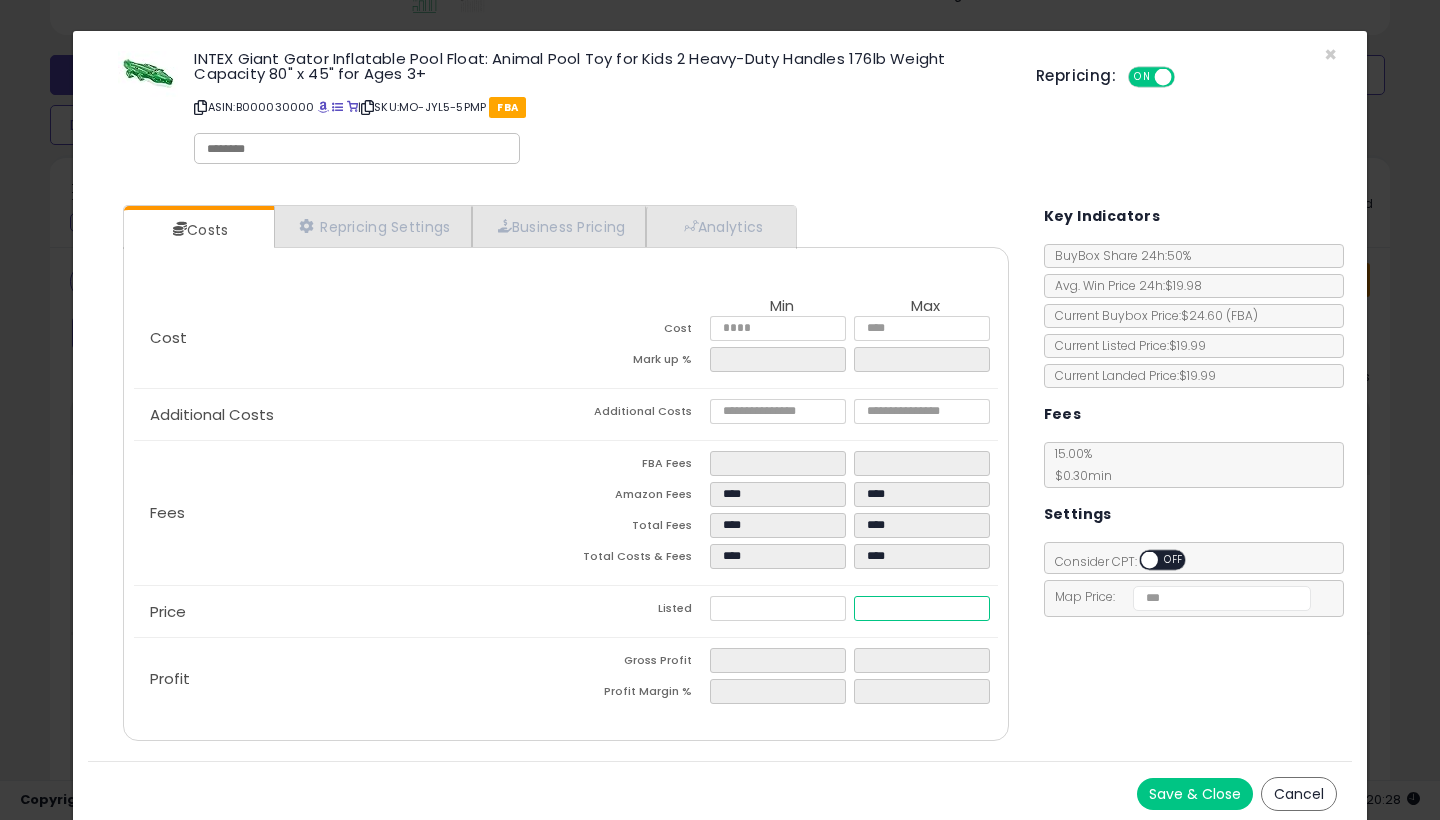 type on "****" 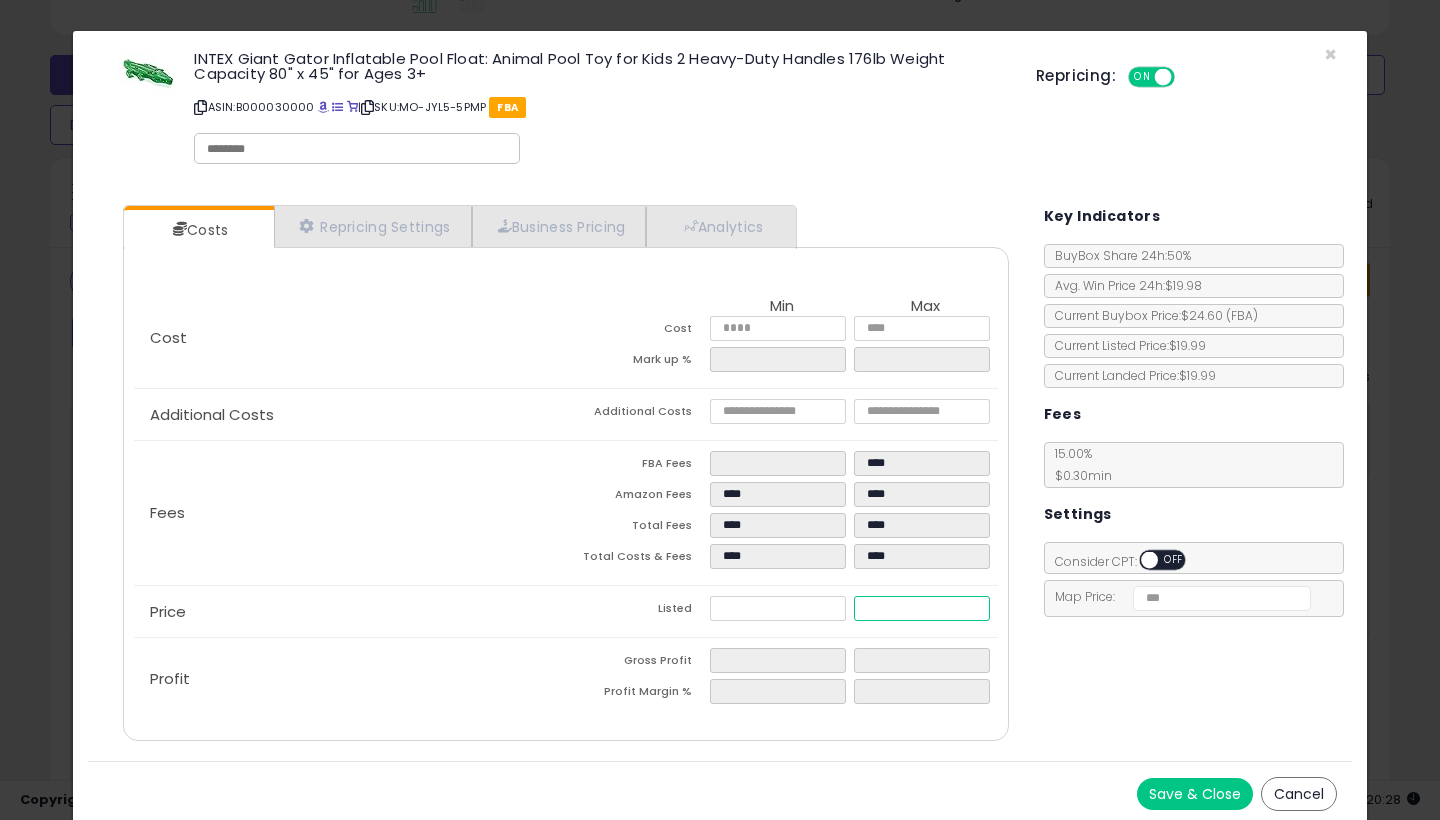 type on "****" 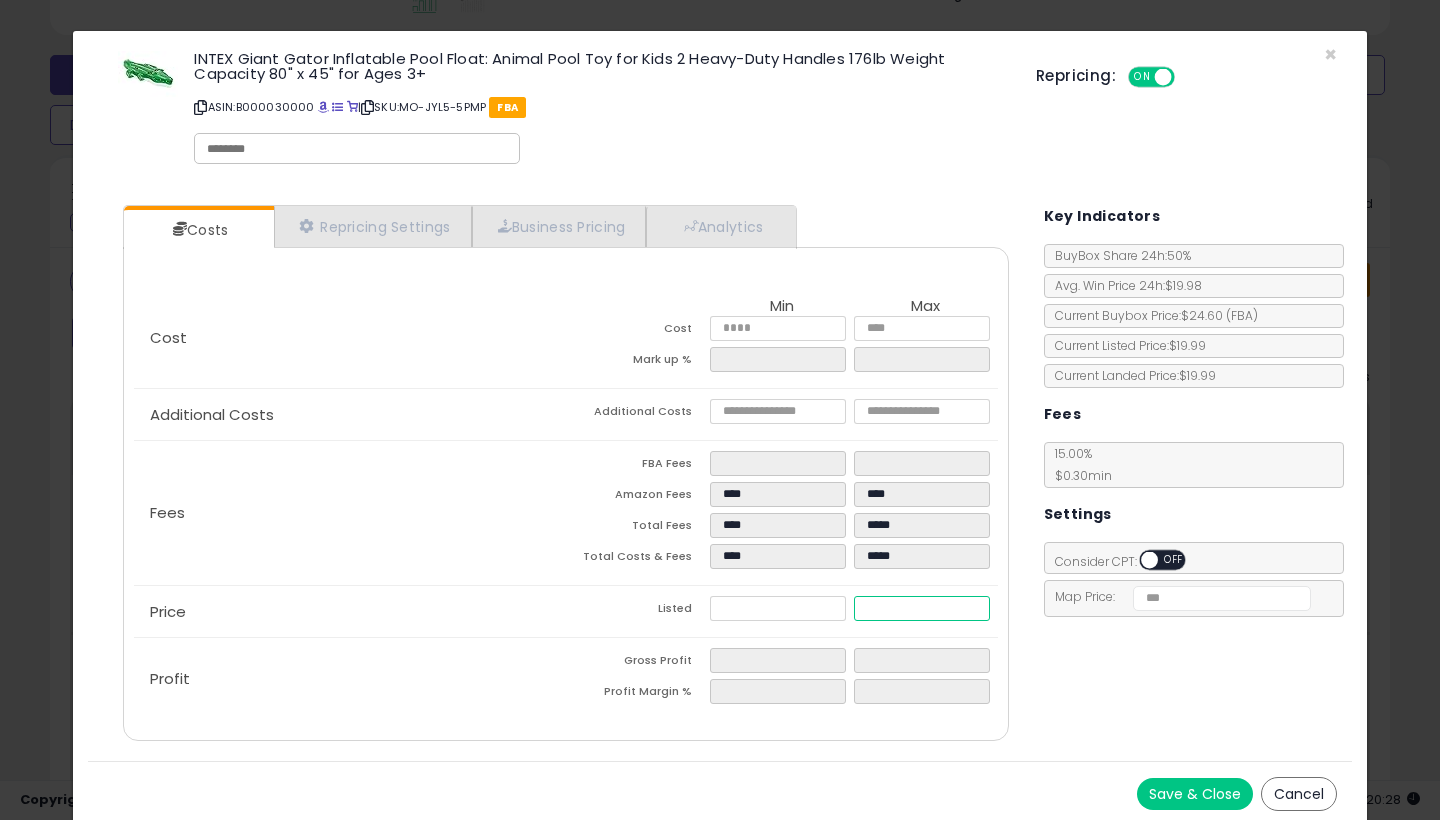 type on "****" 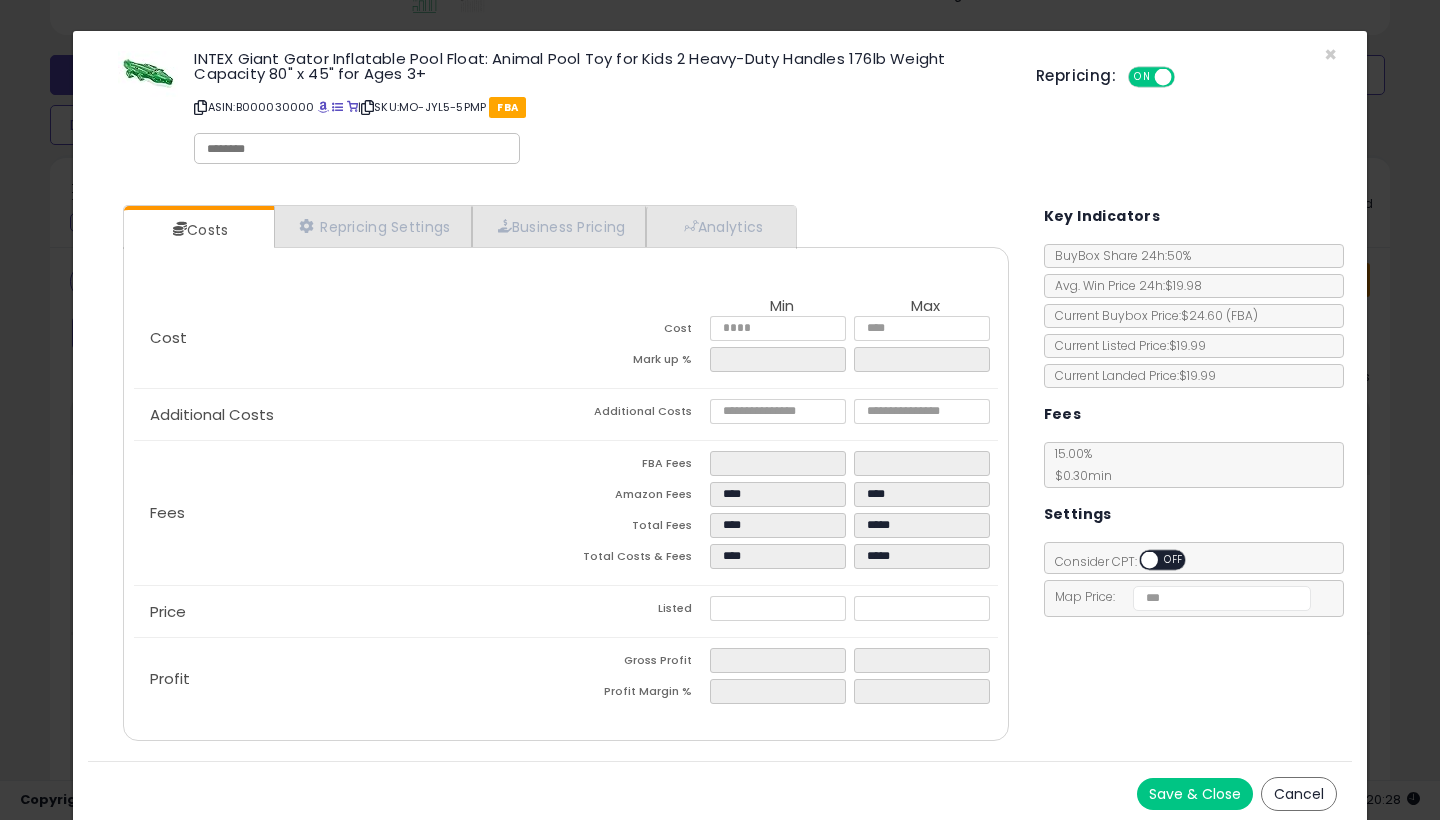click on "Save & Close
Cancel" at bounding box center [720, 793] 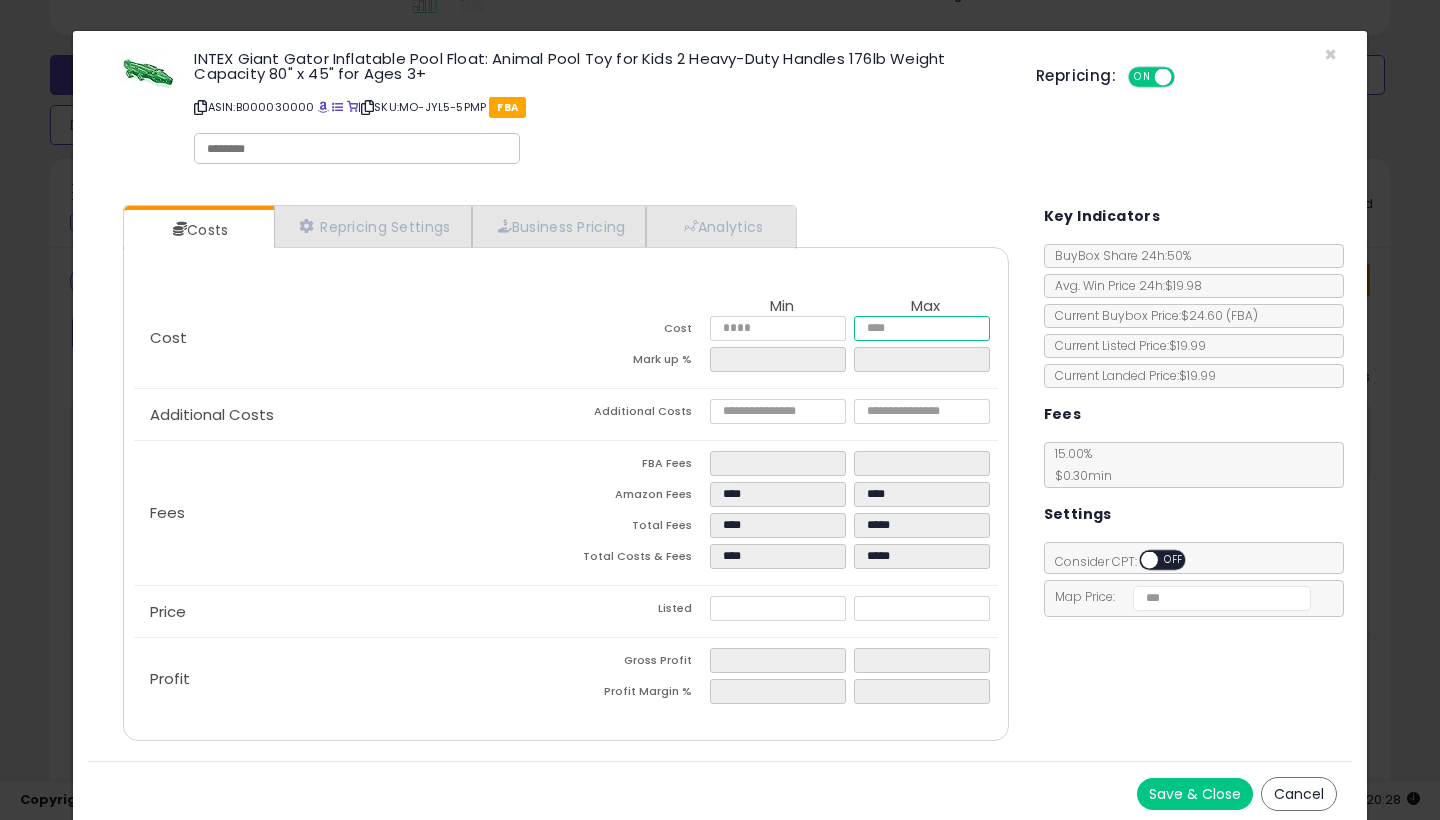click at bounding box center [922, 328] 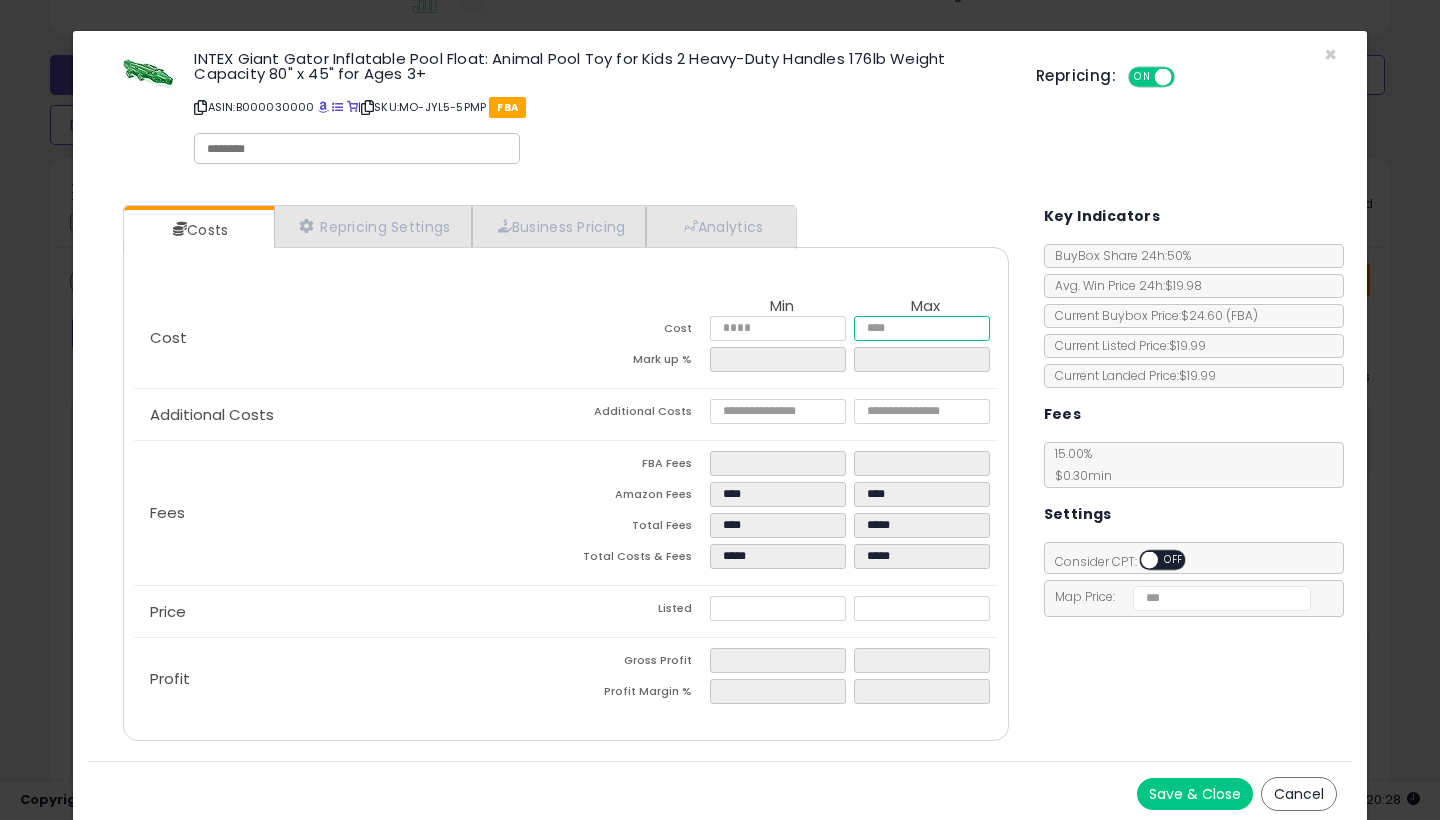 type on "*****" 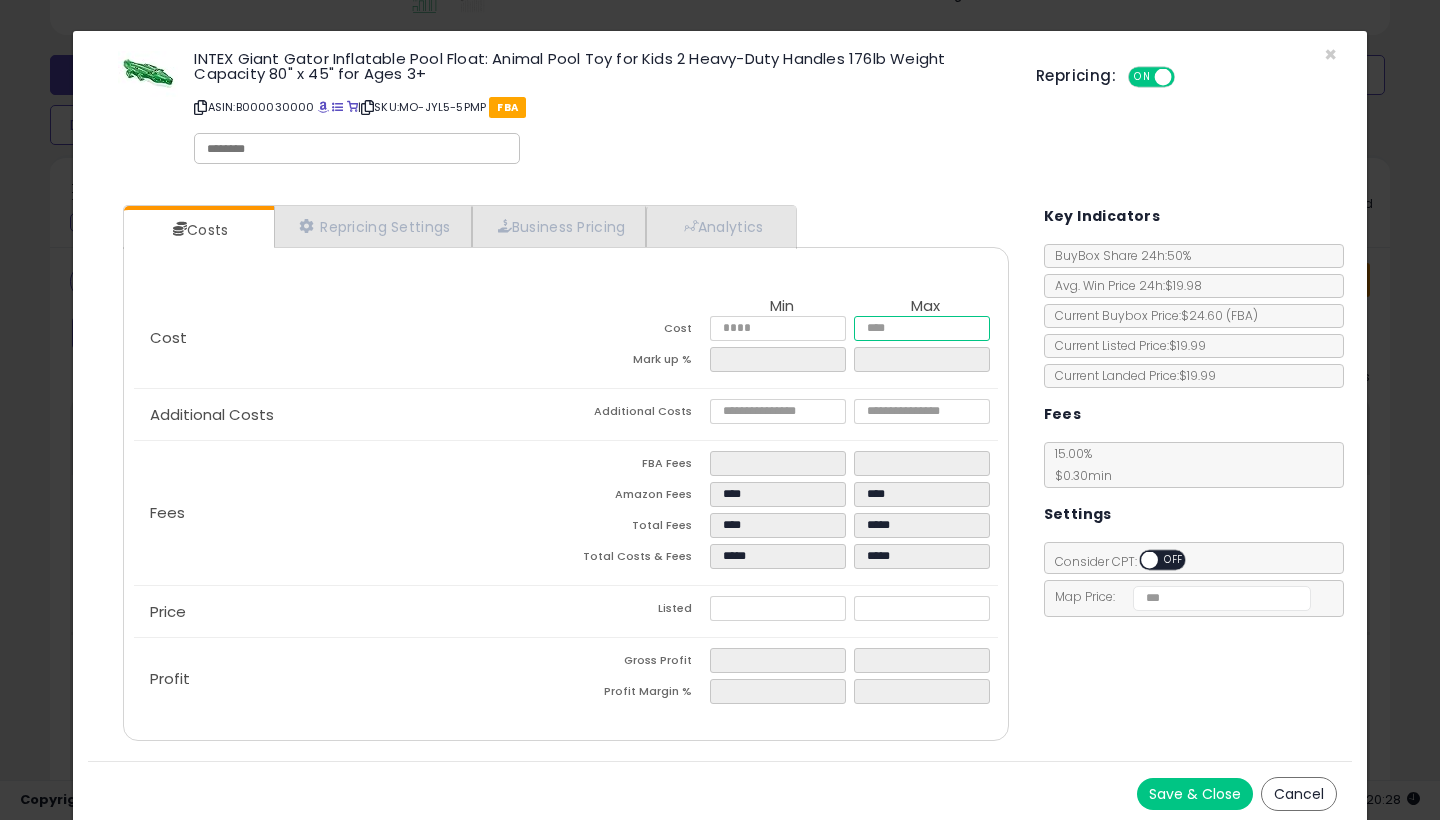 type on "*****" 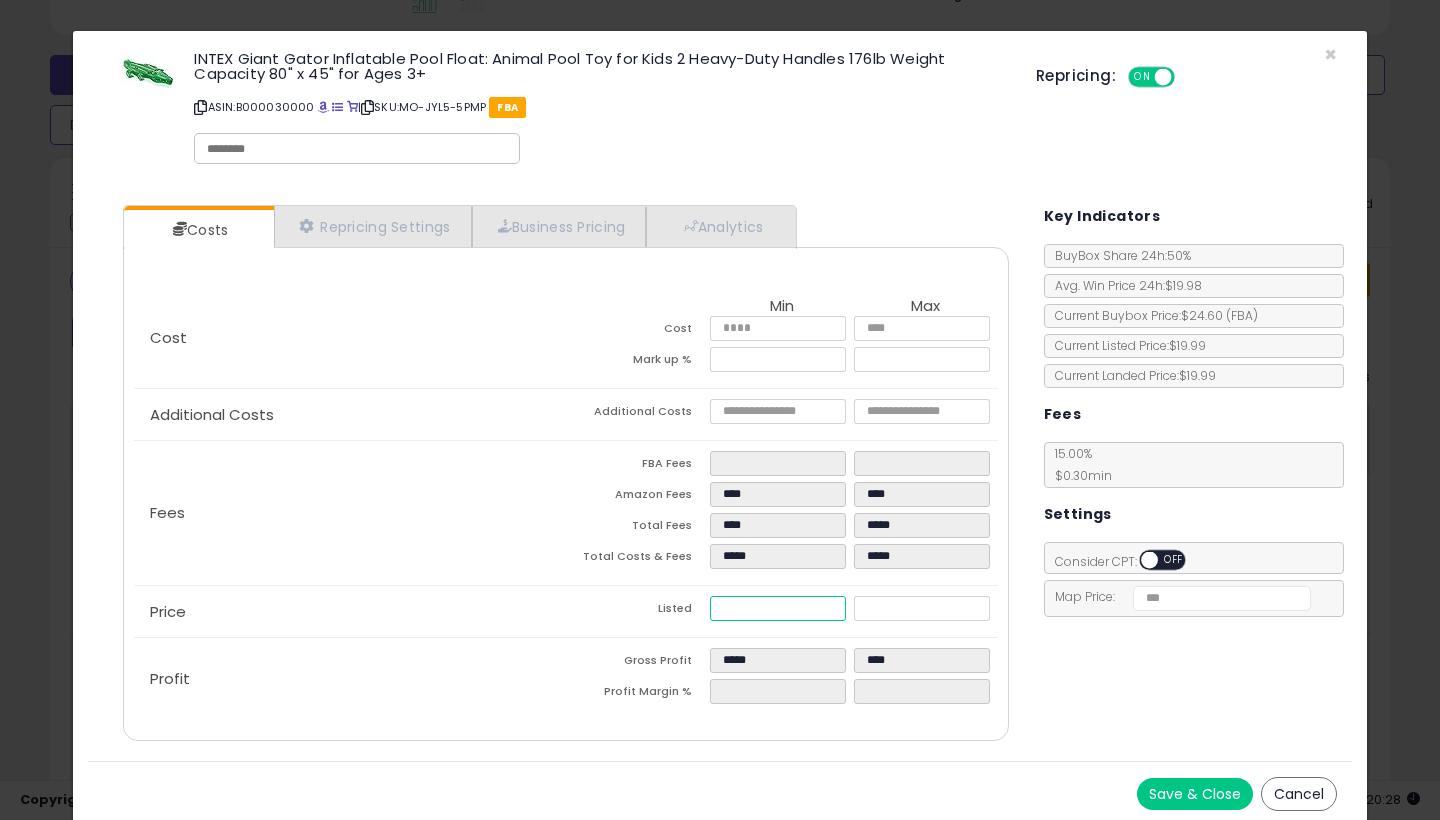 click on "*****" at bounding box center [778, 608] 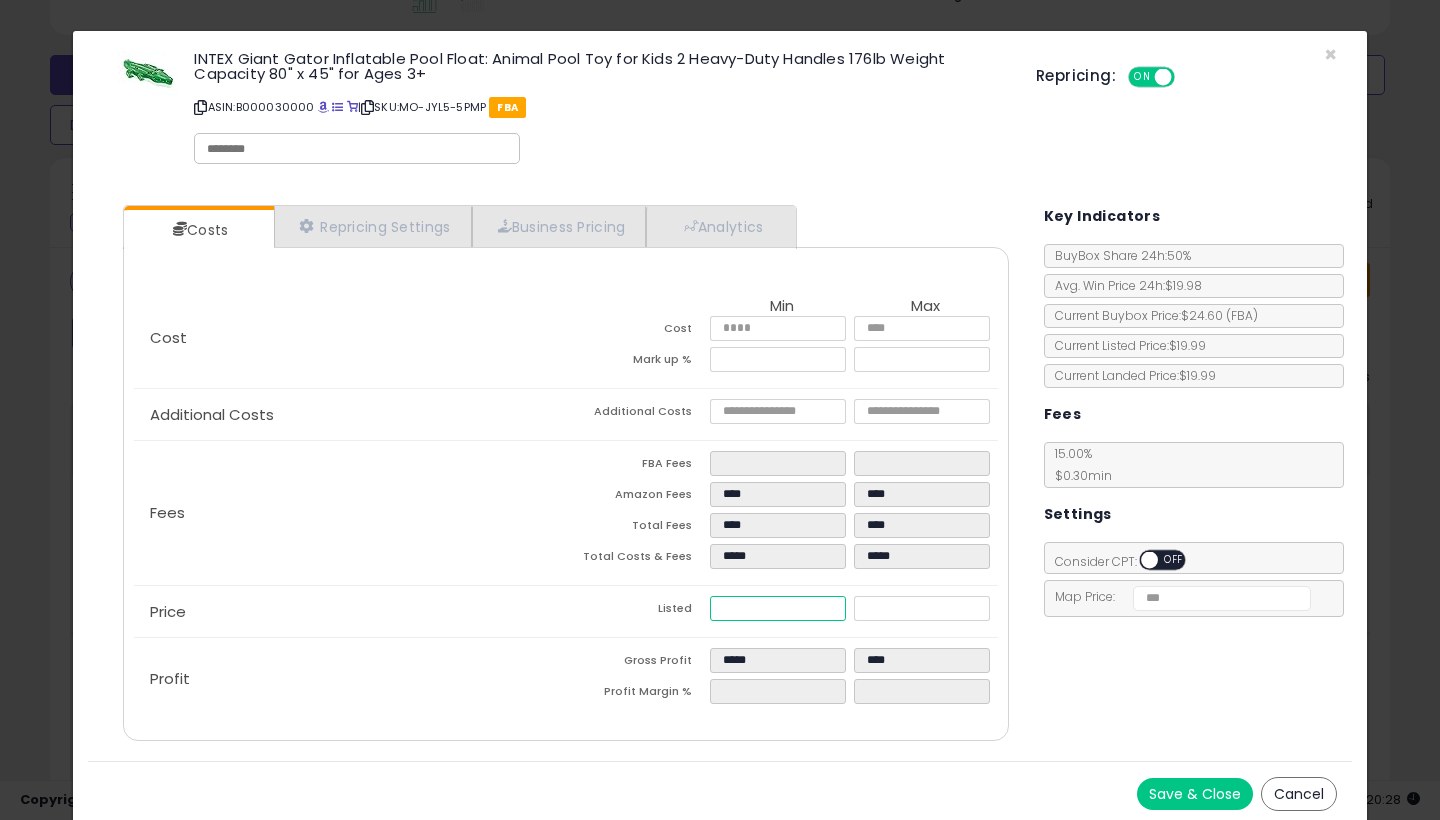 type on "*****" 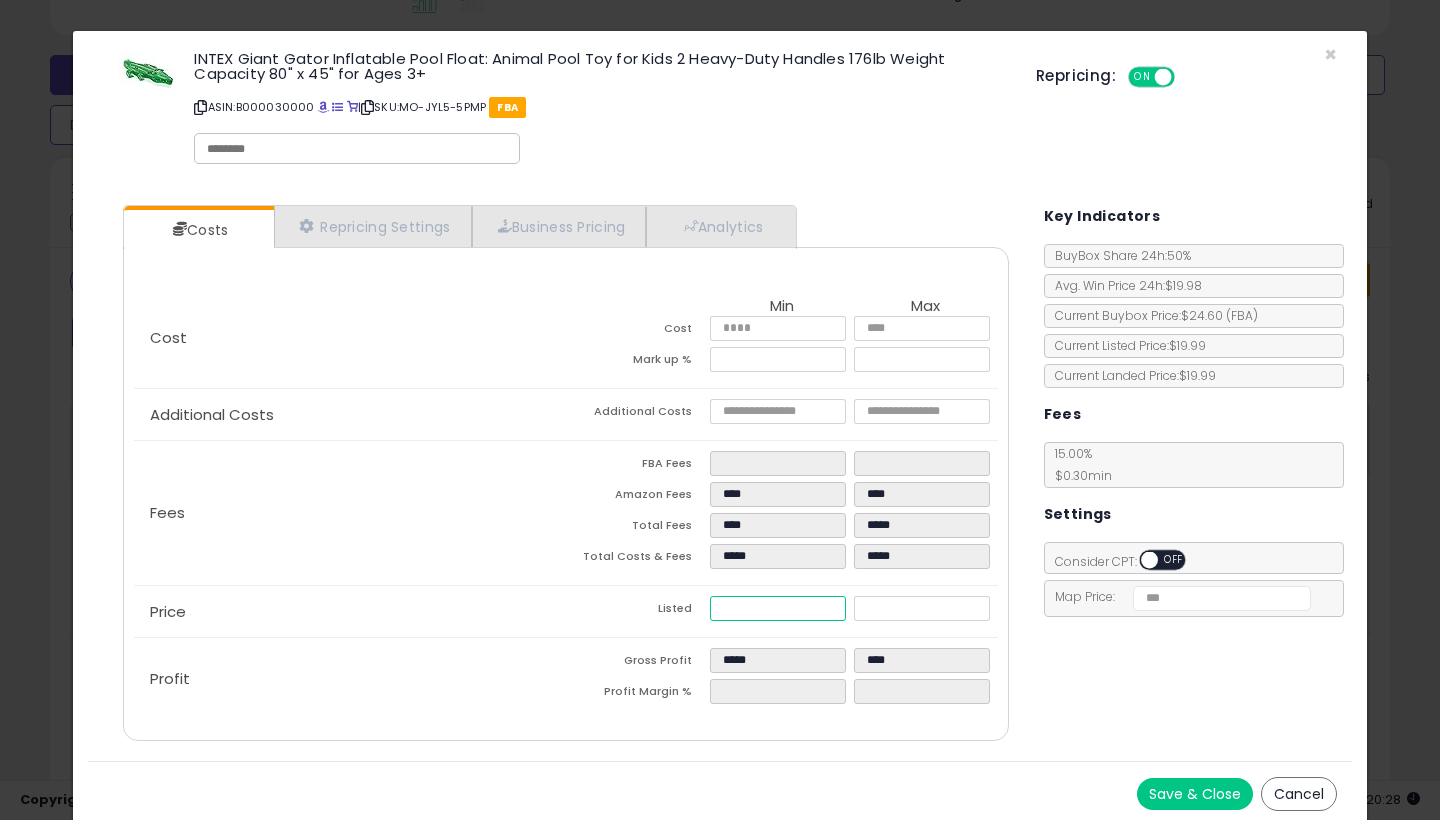 type on "****" 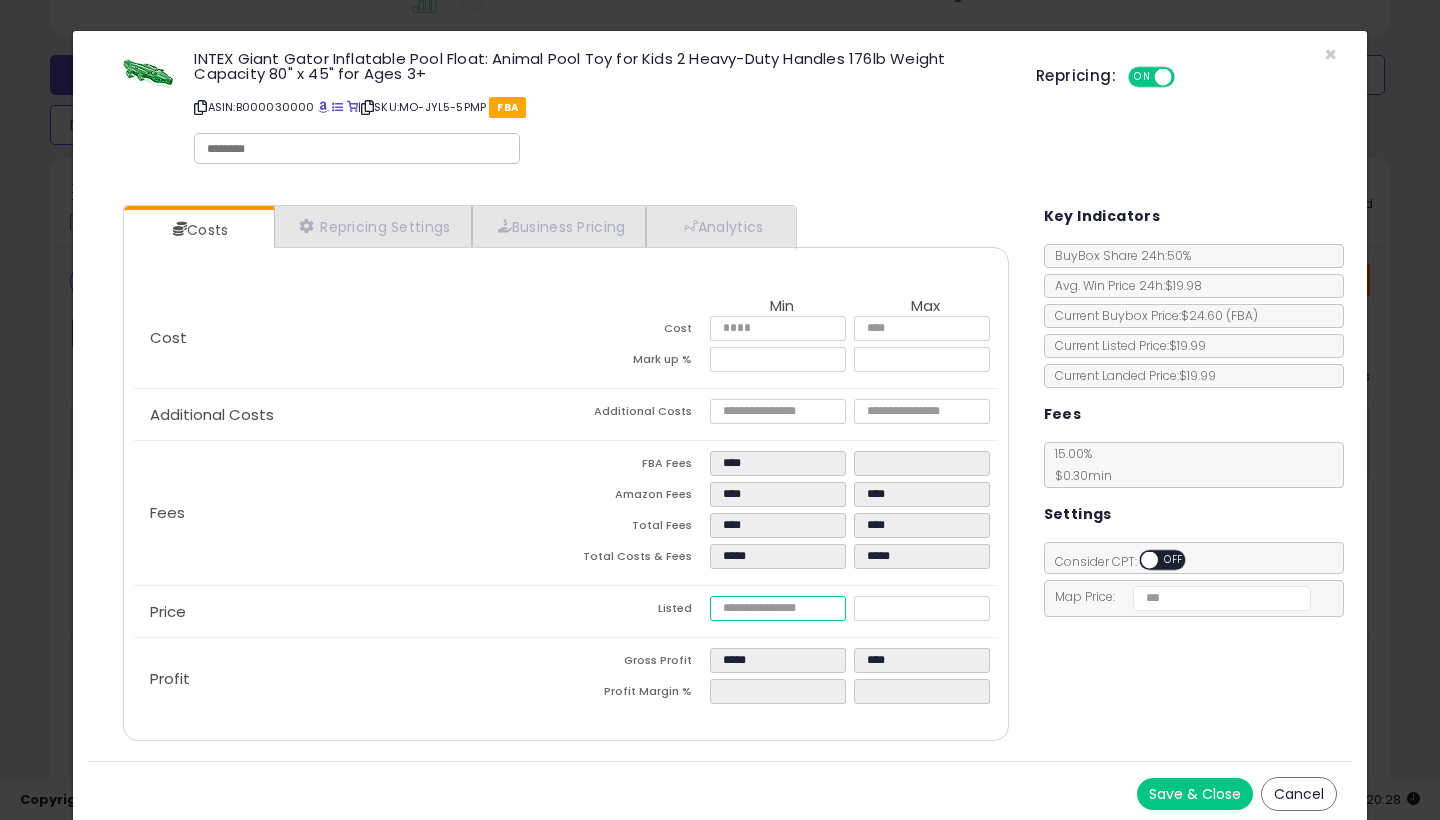 type on "****" 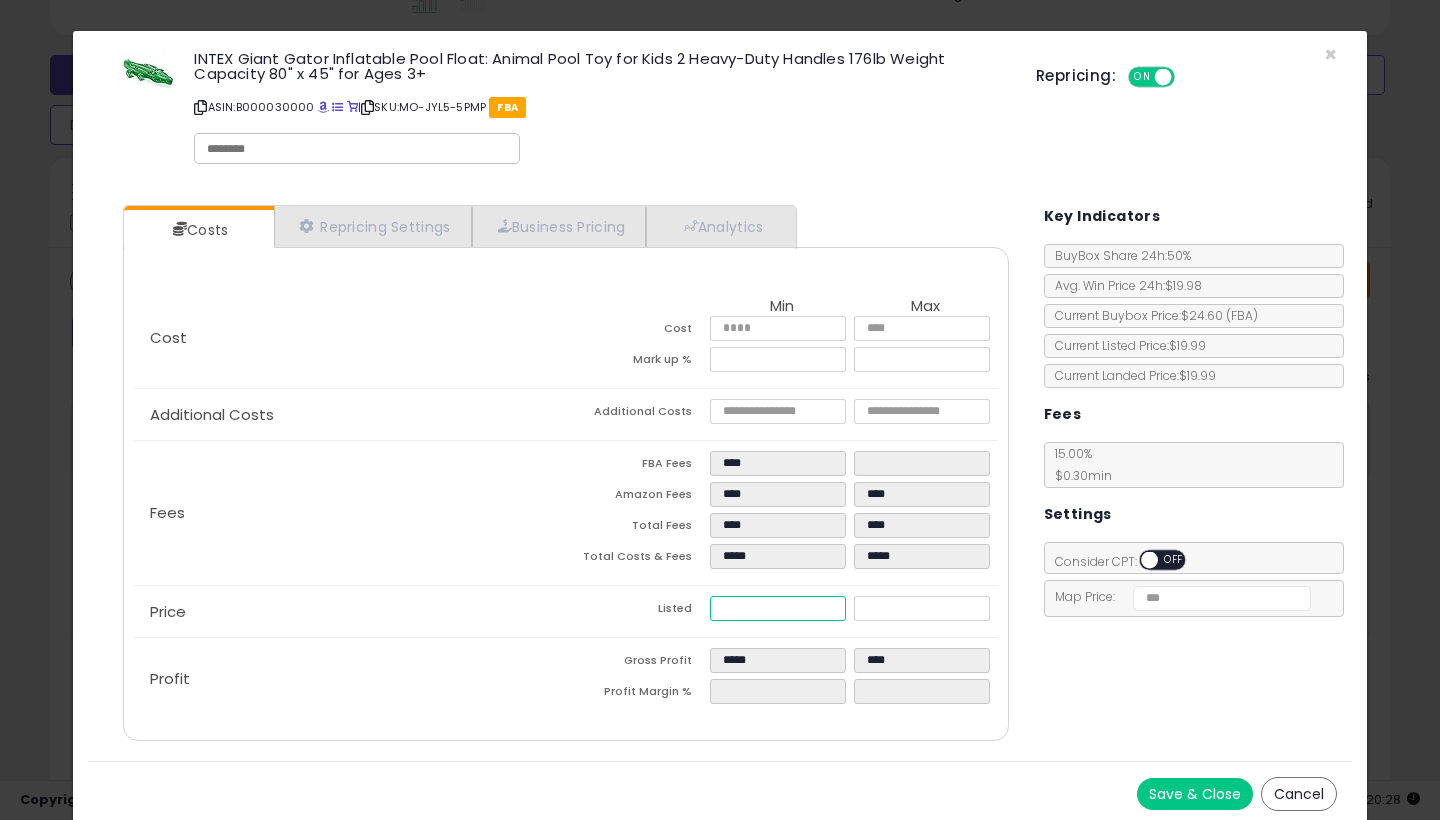 type on "****" 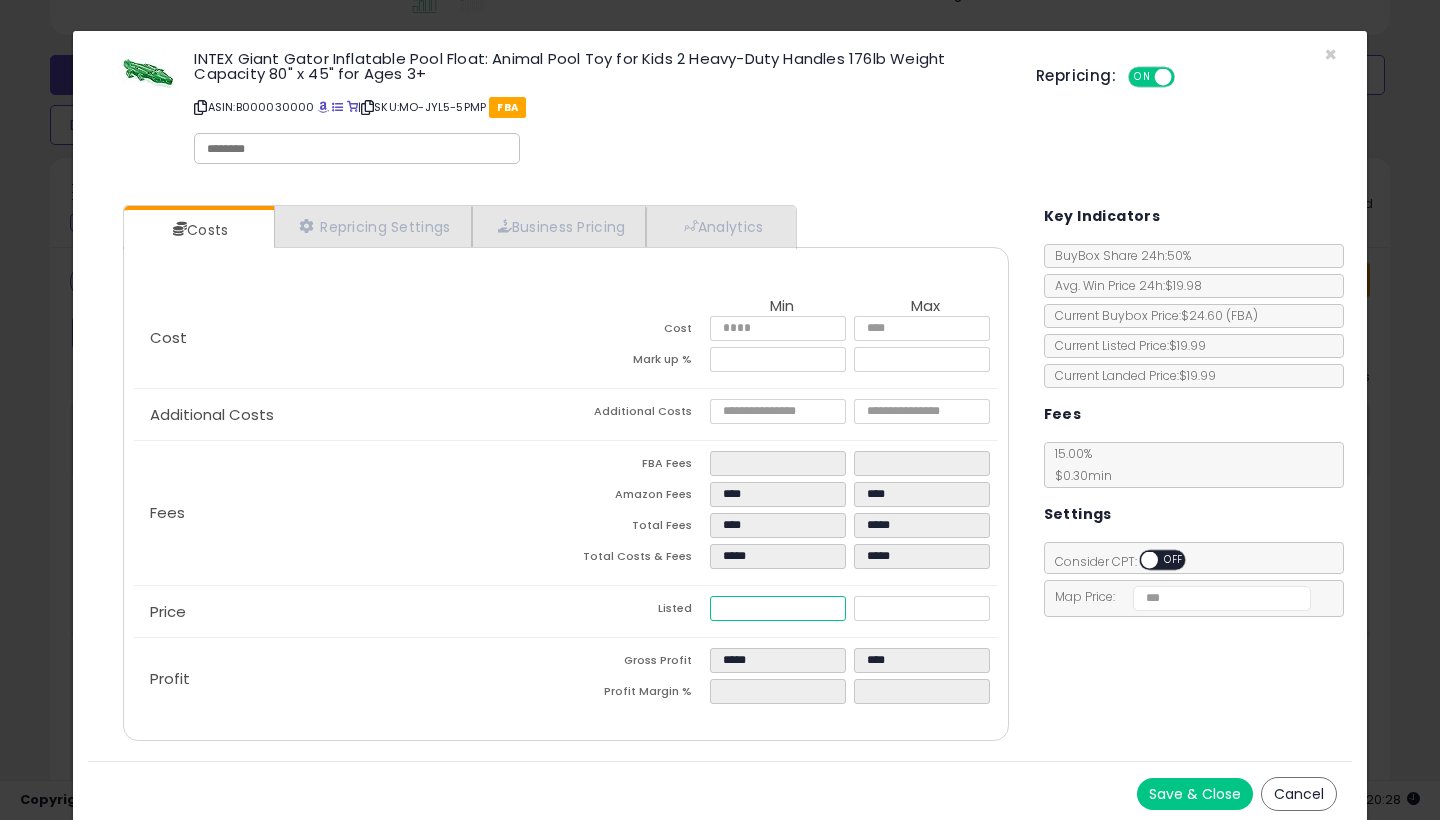 type on "****" 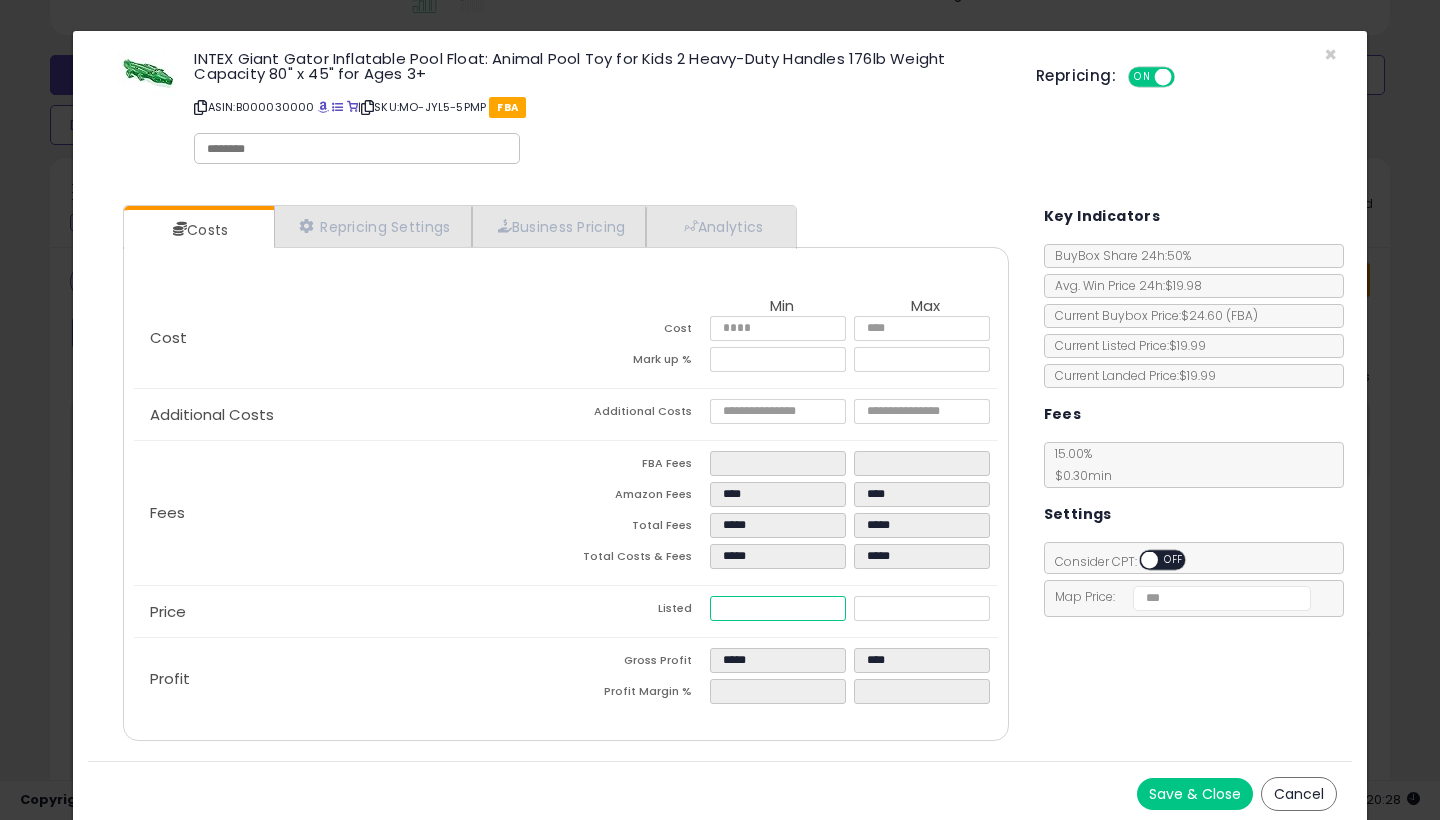 type on "****" 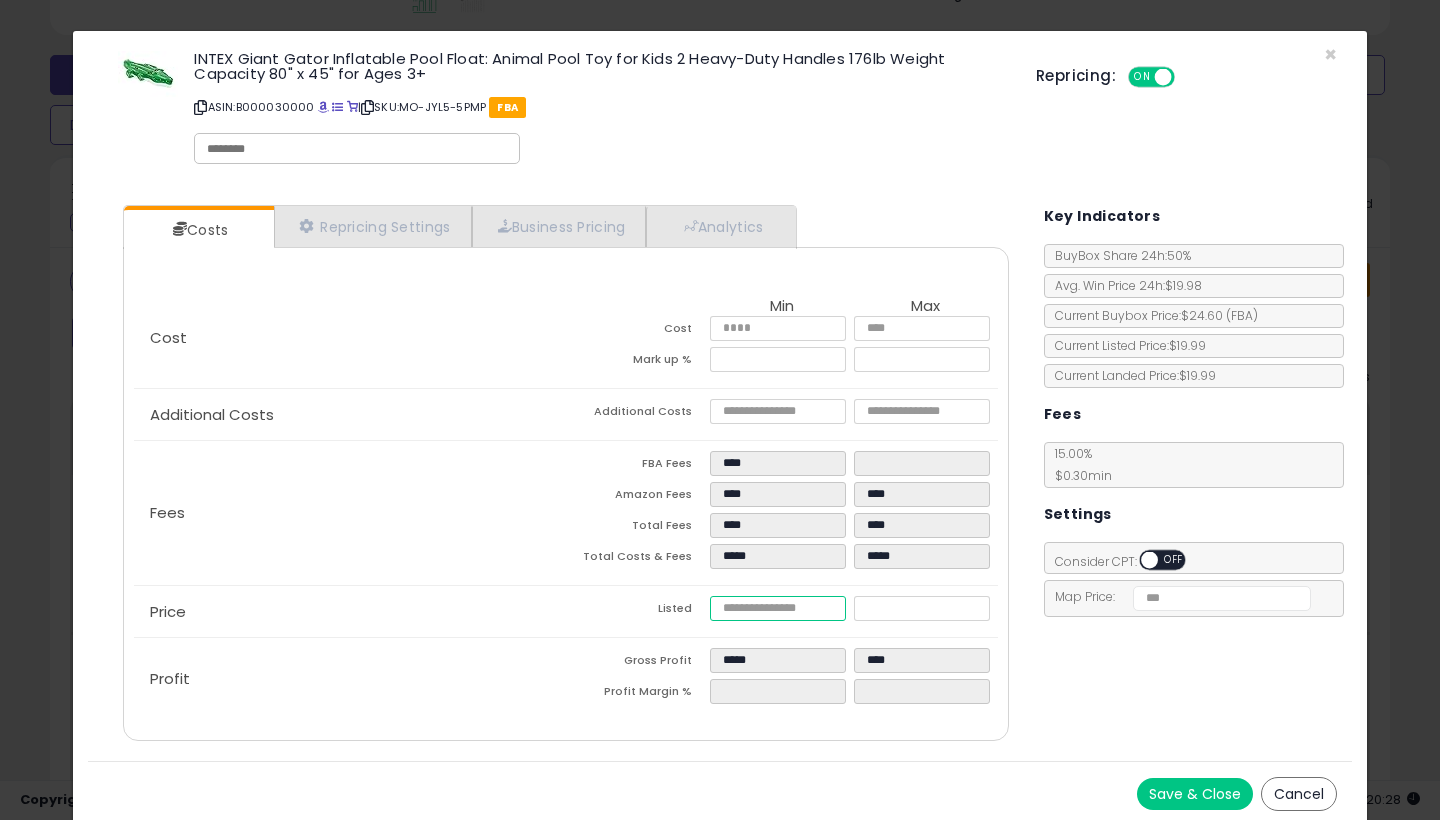 type on "****" 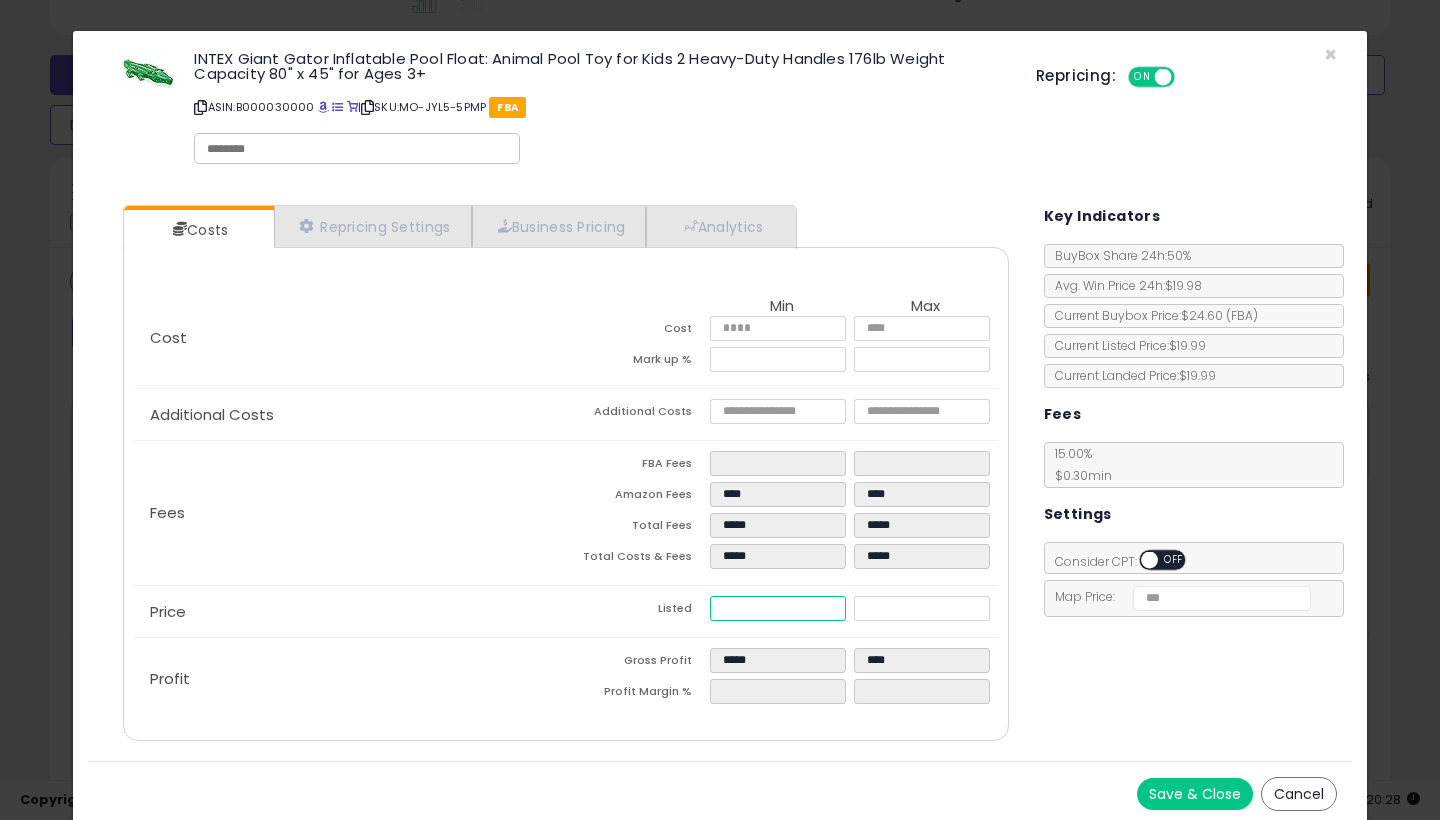 type on "****" 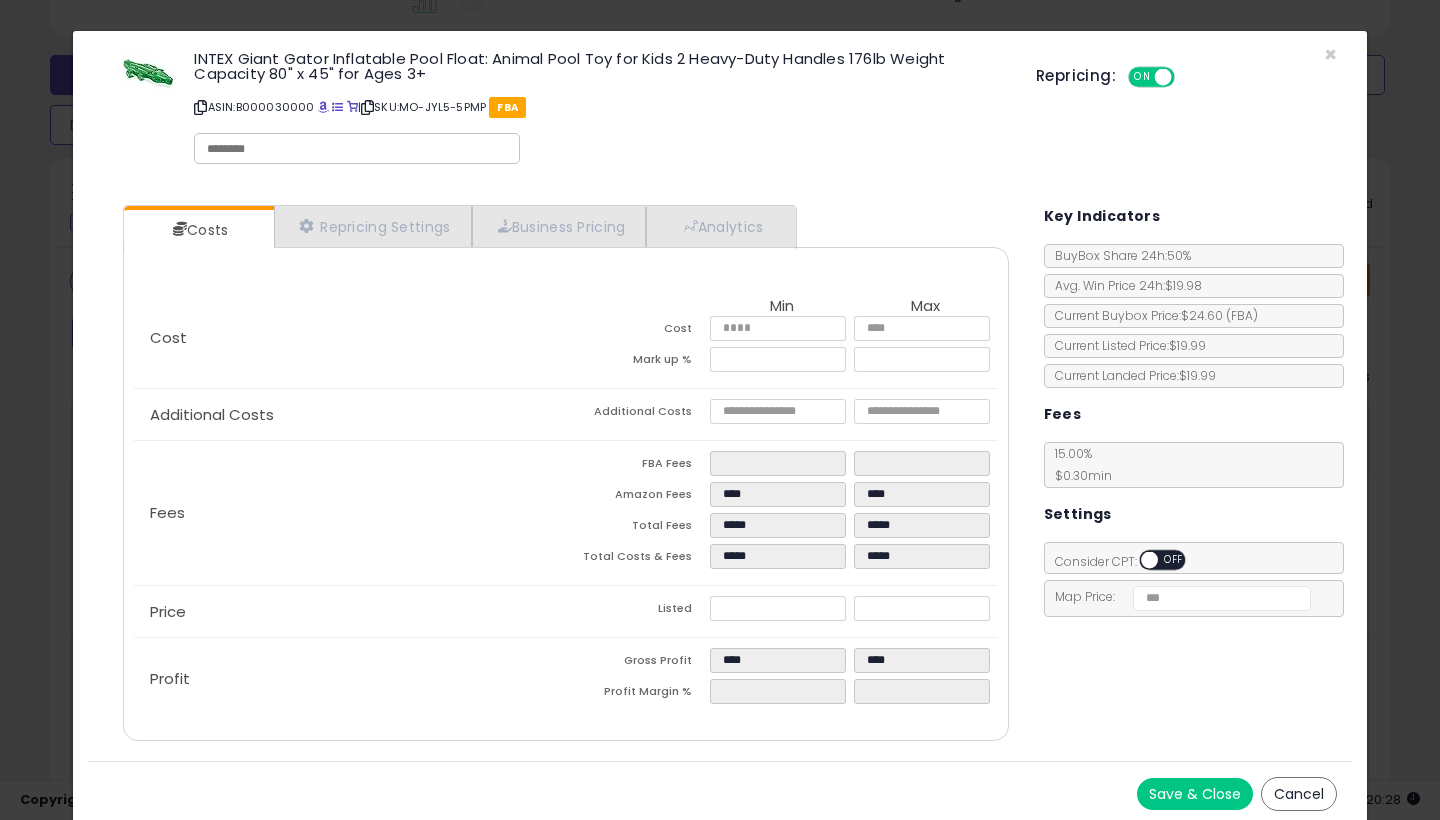click on "Save & Close" at bounding box center (1195, 794) 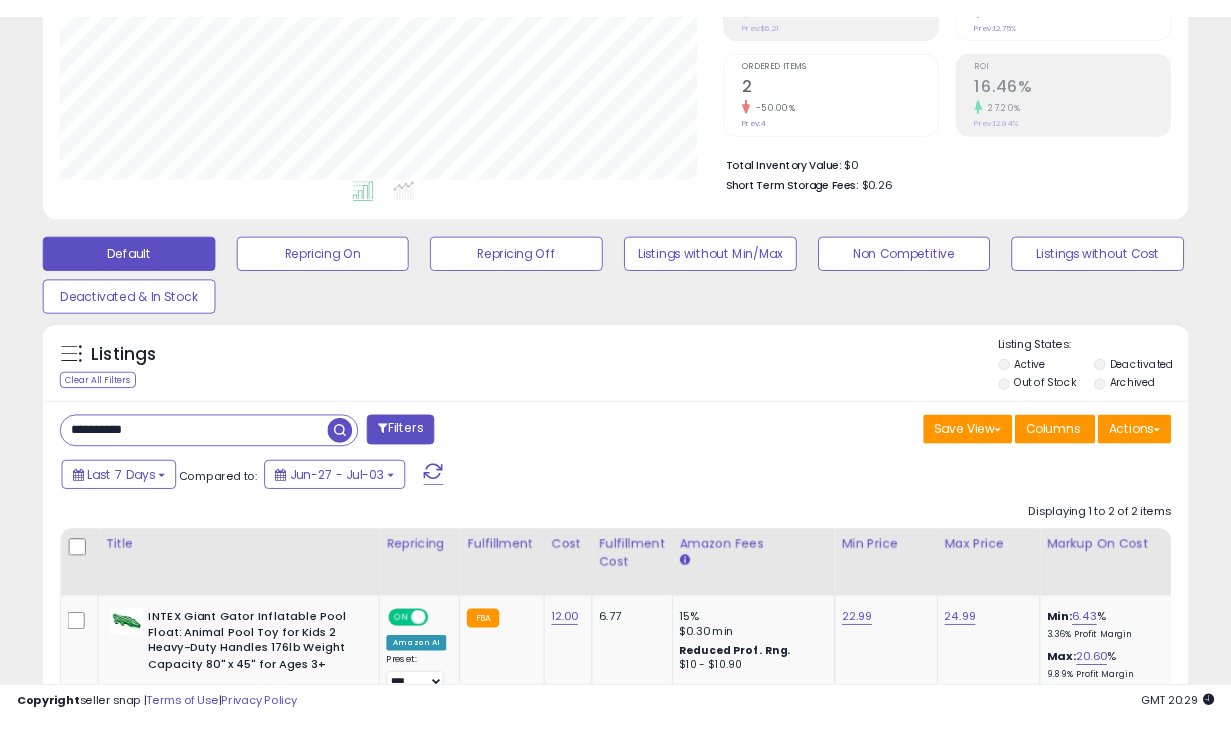 scroll, scrollTop: 162, scrollLeft: 0, axis: vertical 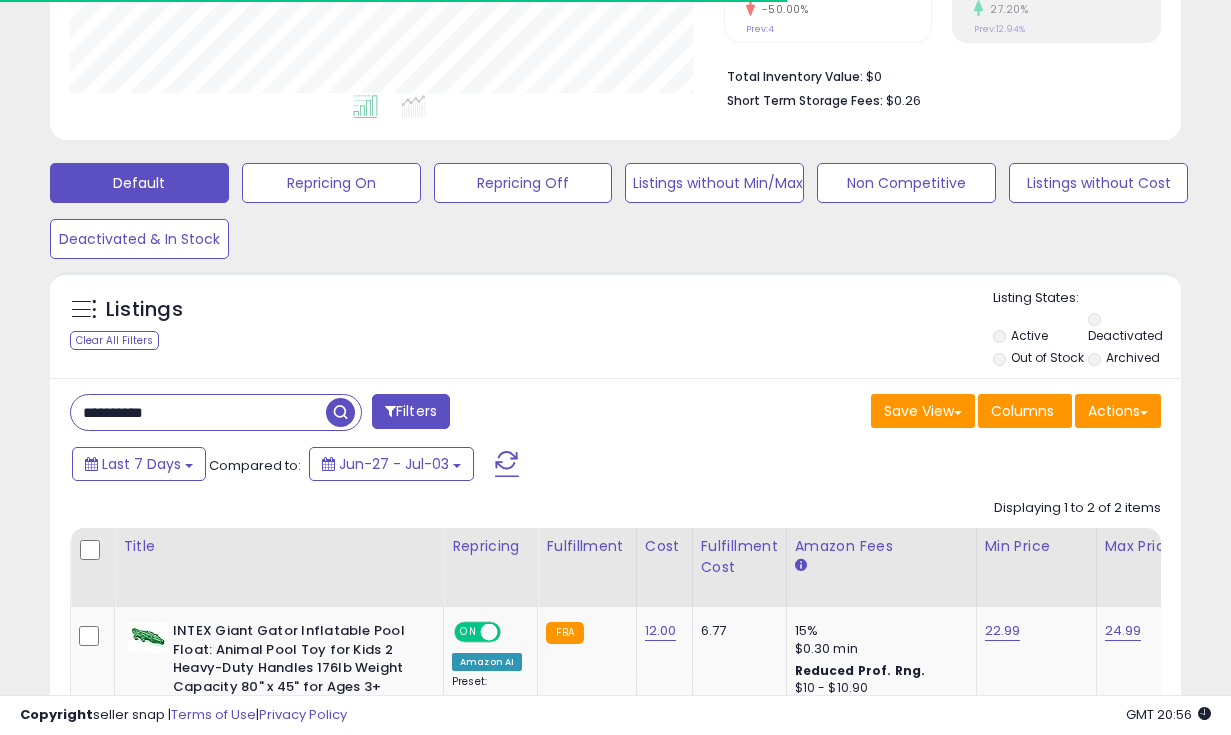 click on "**********" at bounding box center (198, 412) 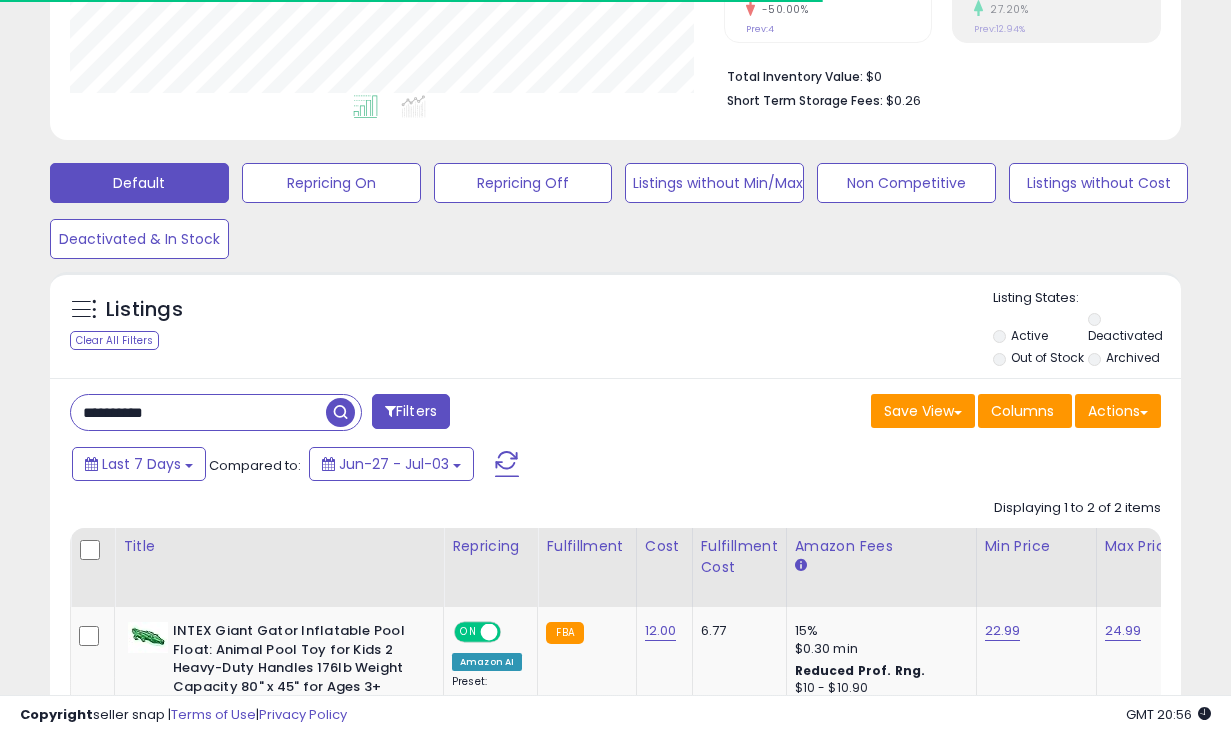 click on "**********" at bounding box center [198, 412] 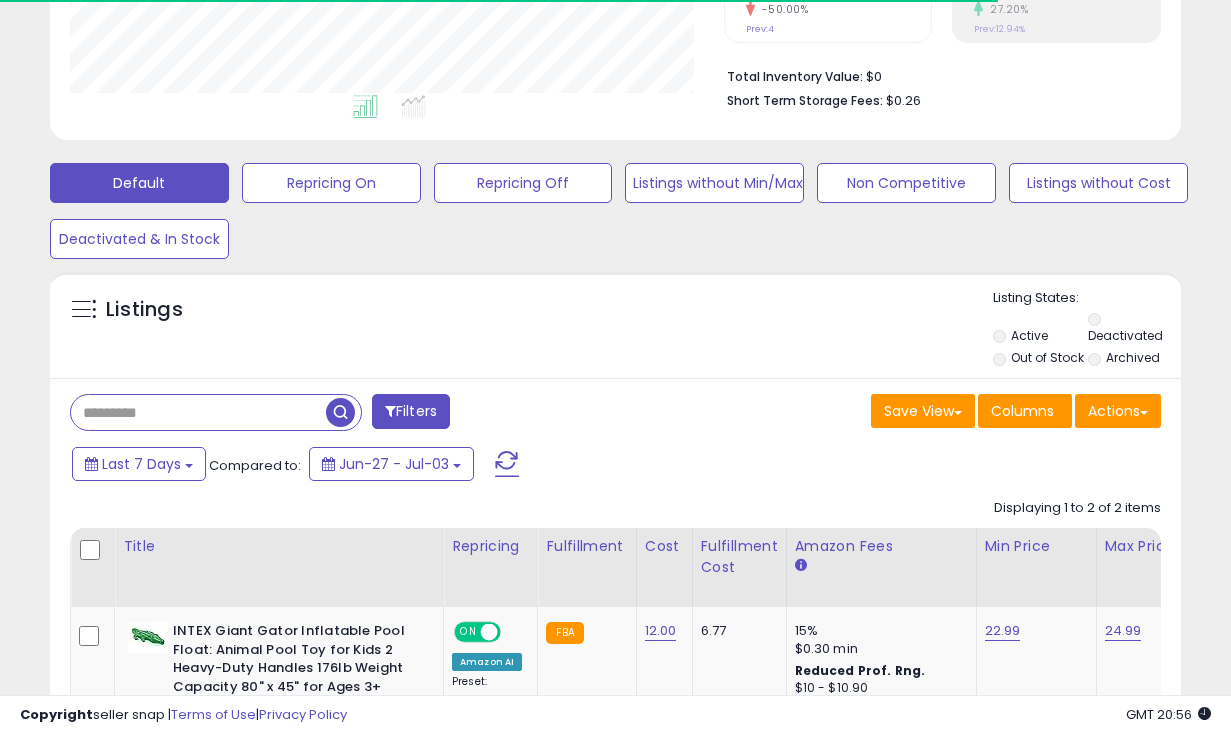paste on "**********" 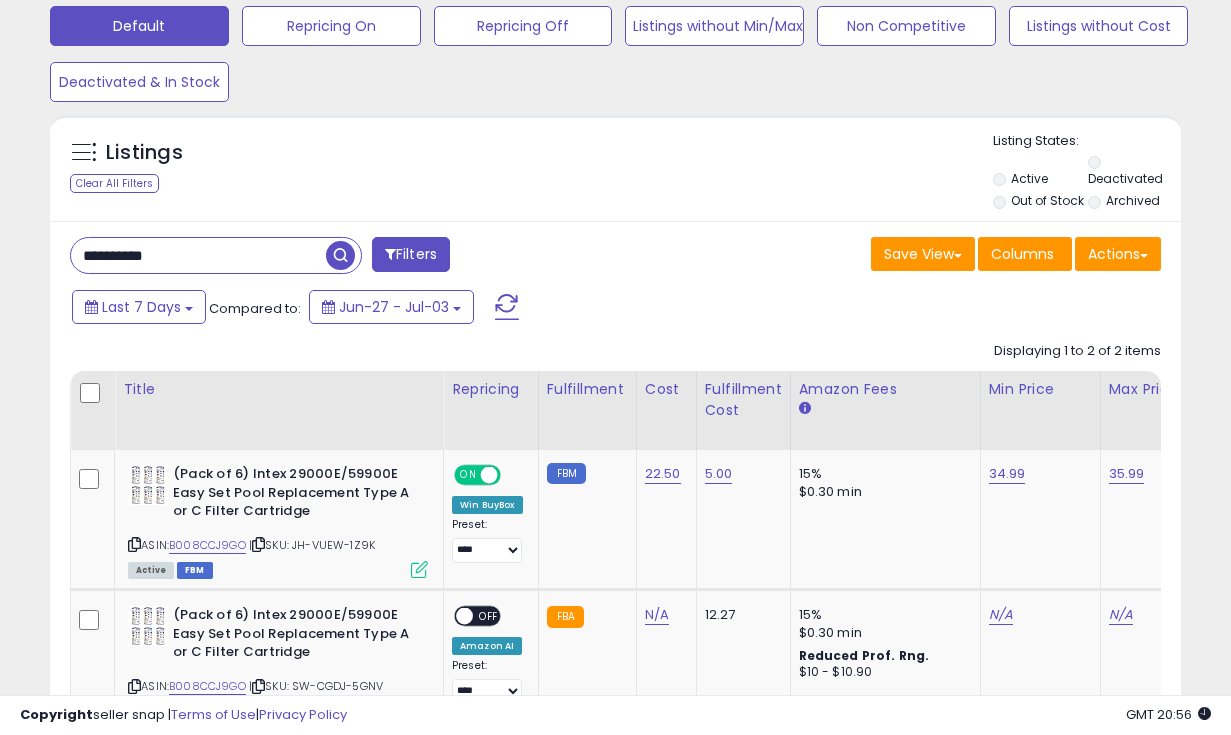 scroll, scrollTop: 672, scrollLeft: 0, axis: vertical 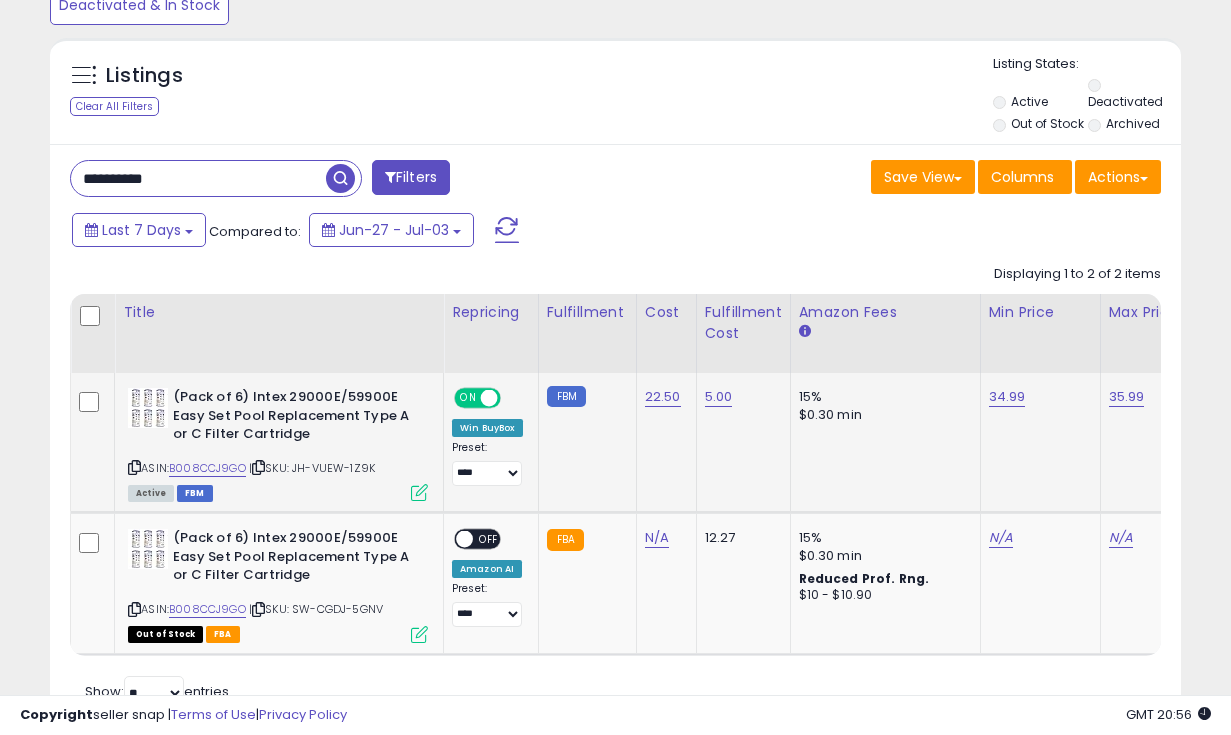 click at bounding box center (419, 492) 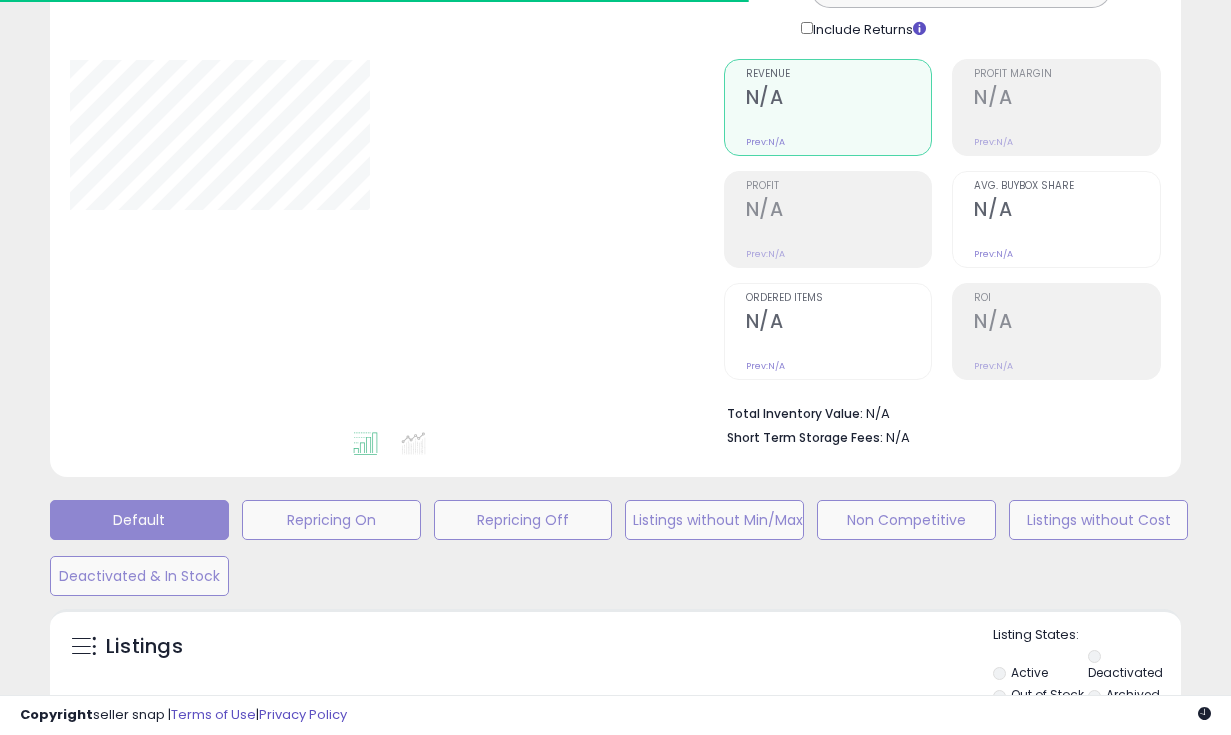 type on "**********" 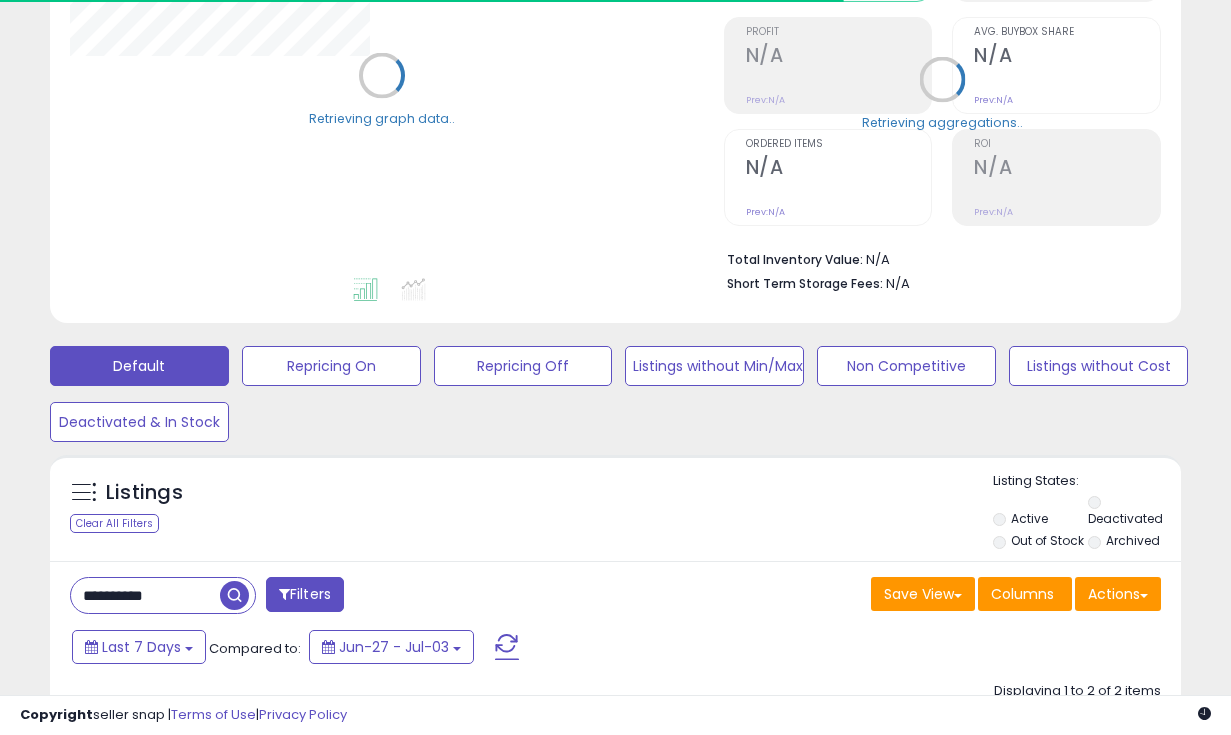 scroll, scrollTop: 409, scrollLeft: 0, axis: vertical 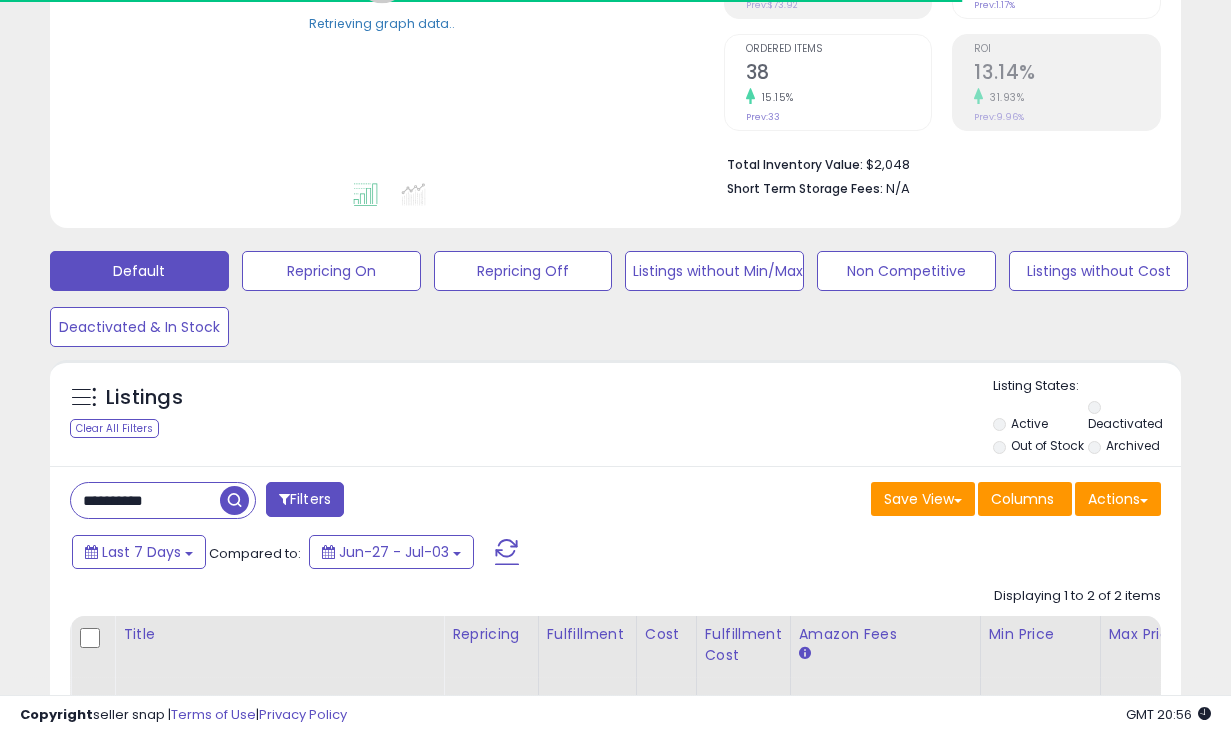 click on "**********" at bounding box center (145, 500) 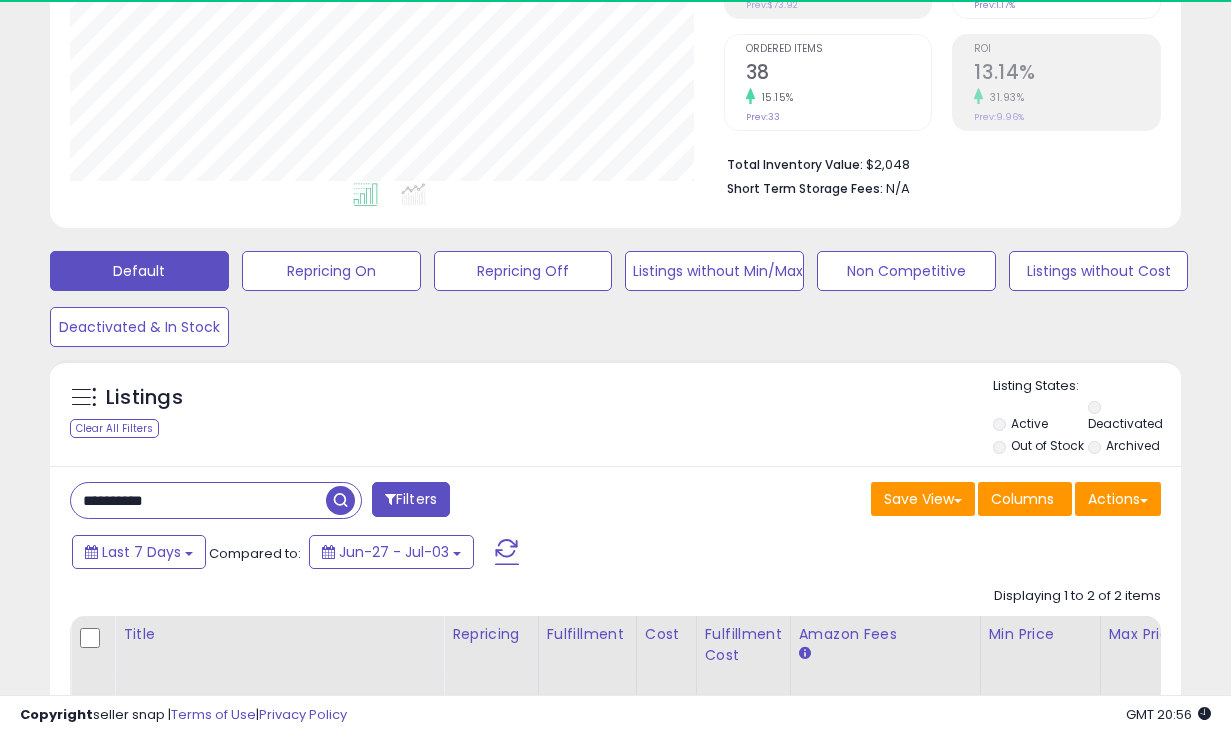 scroll, scrollTop: 999590, scrollLeft: 999346, axis: both 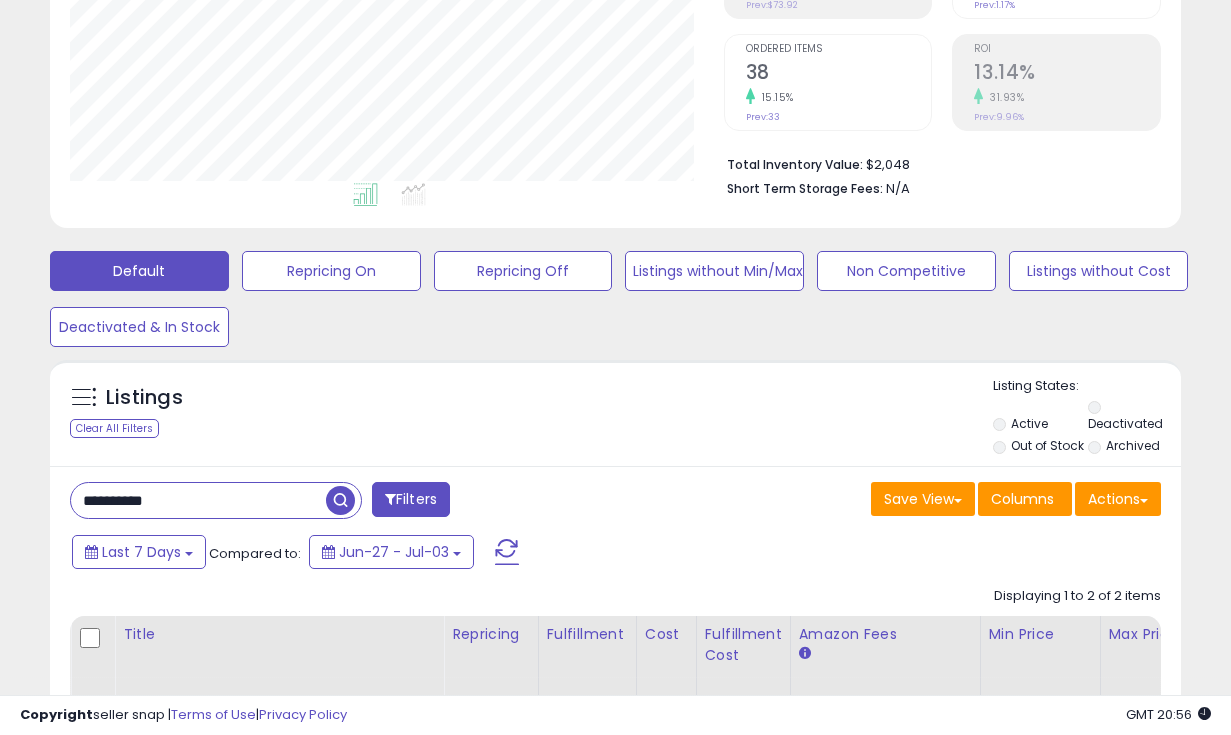 click at bounding box center [340, 500] 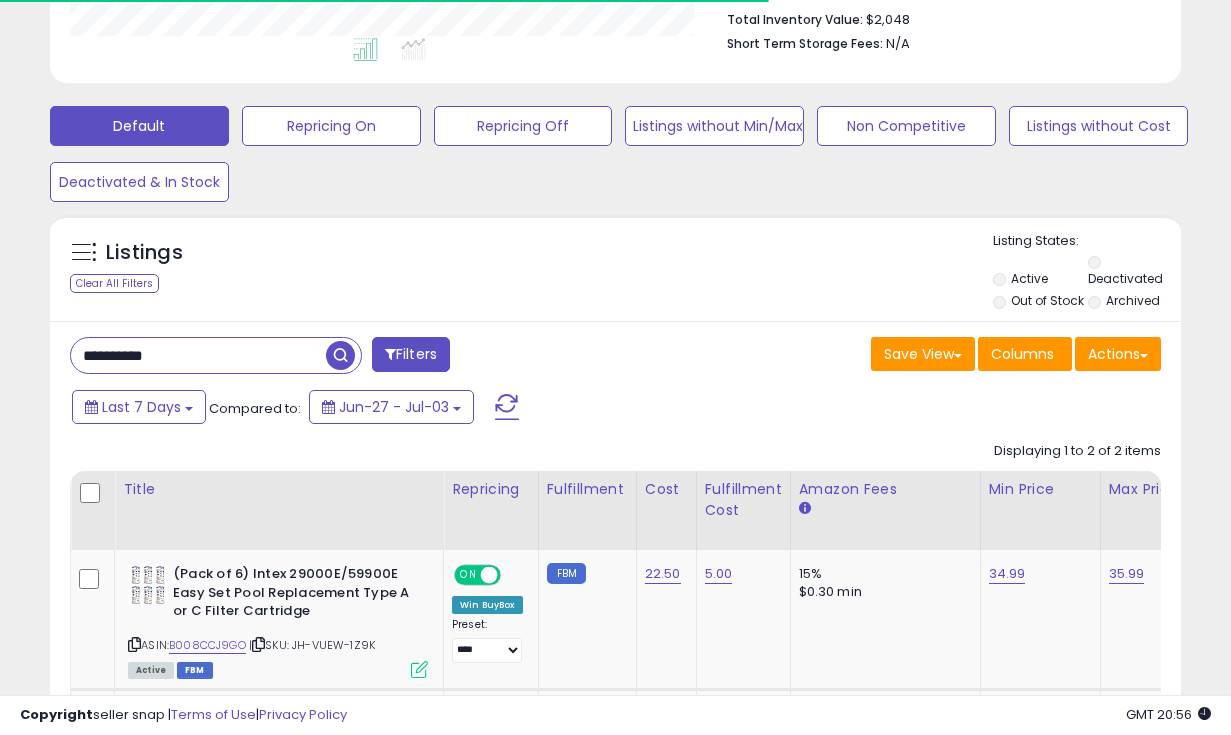 scroll, scrollTop: 628, scrollLeft: 0, axis: vertical 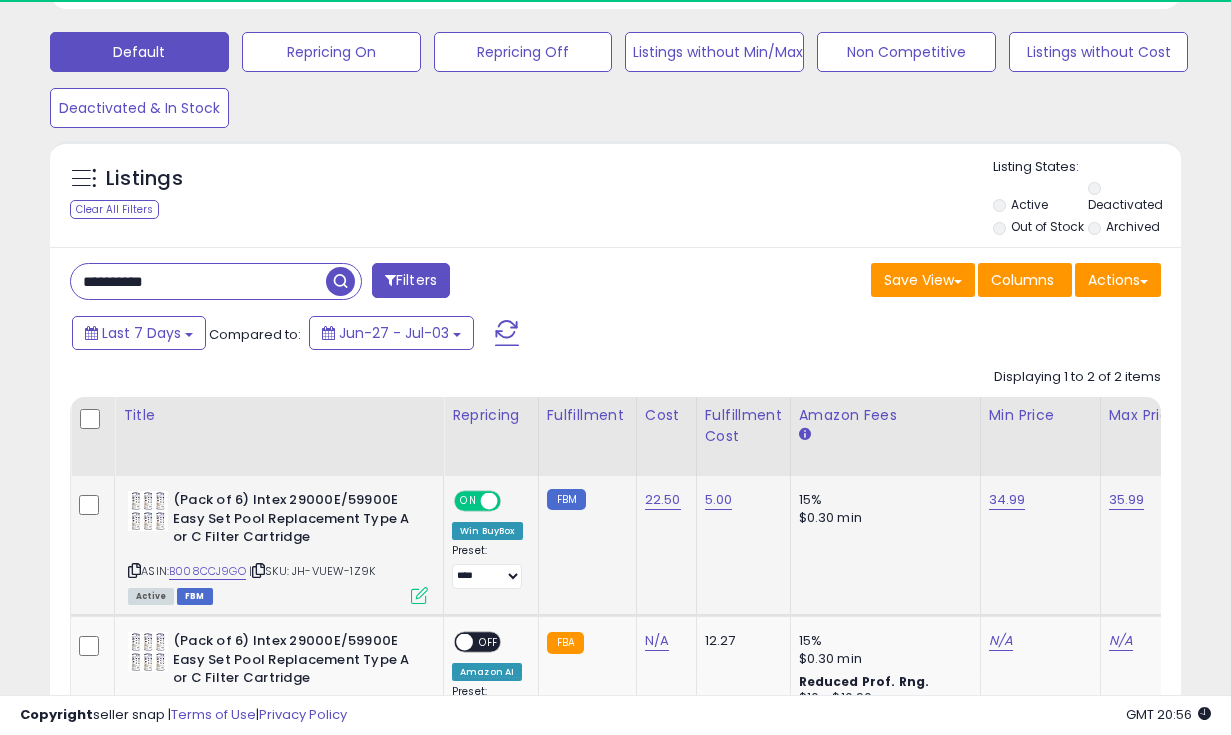 click at bounding box center (419, 595) 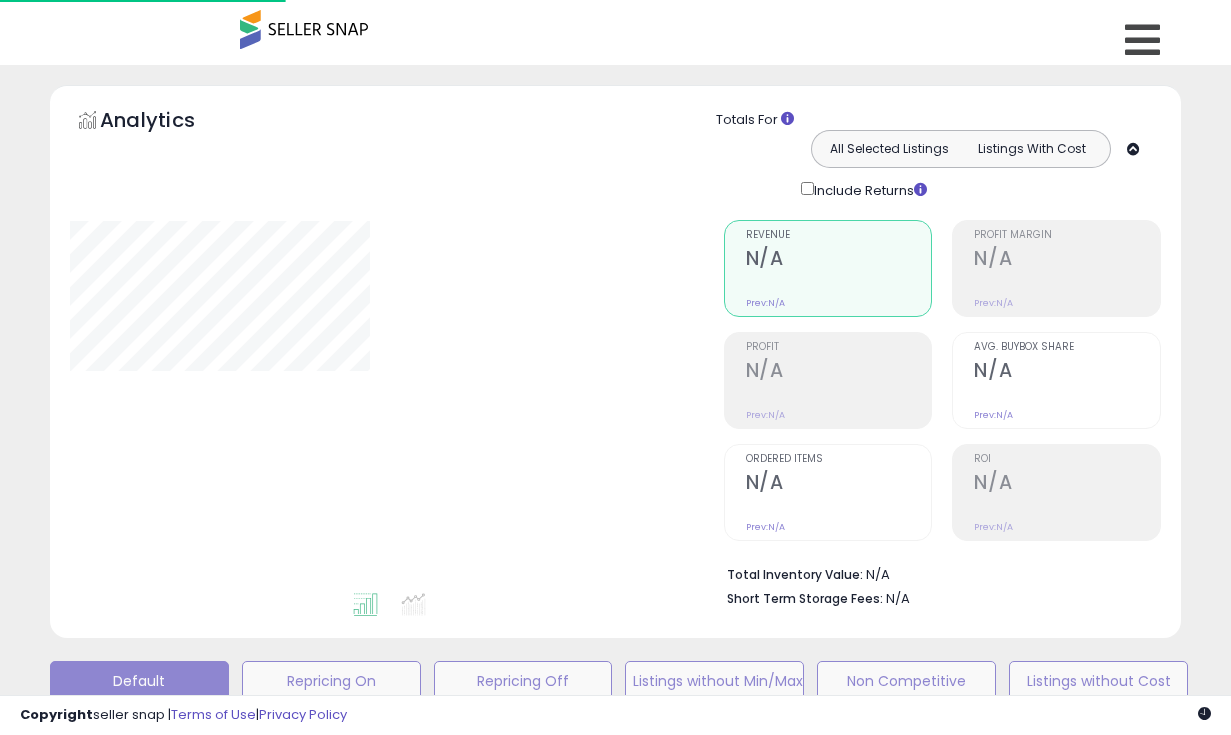 scroll, scrollTop: 0, scrollLeft: 0, axis: both 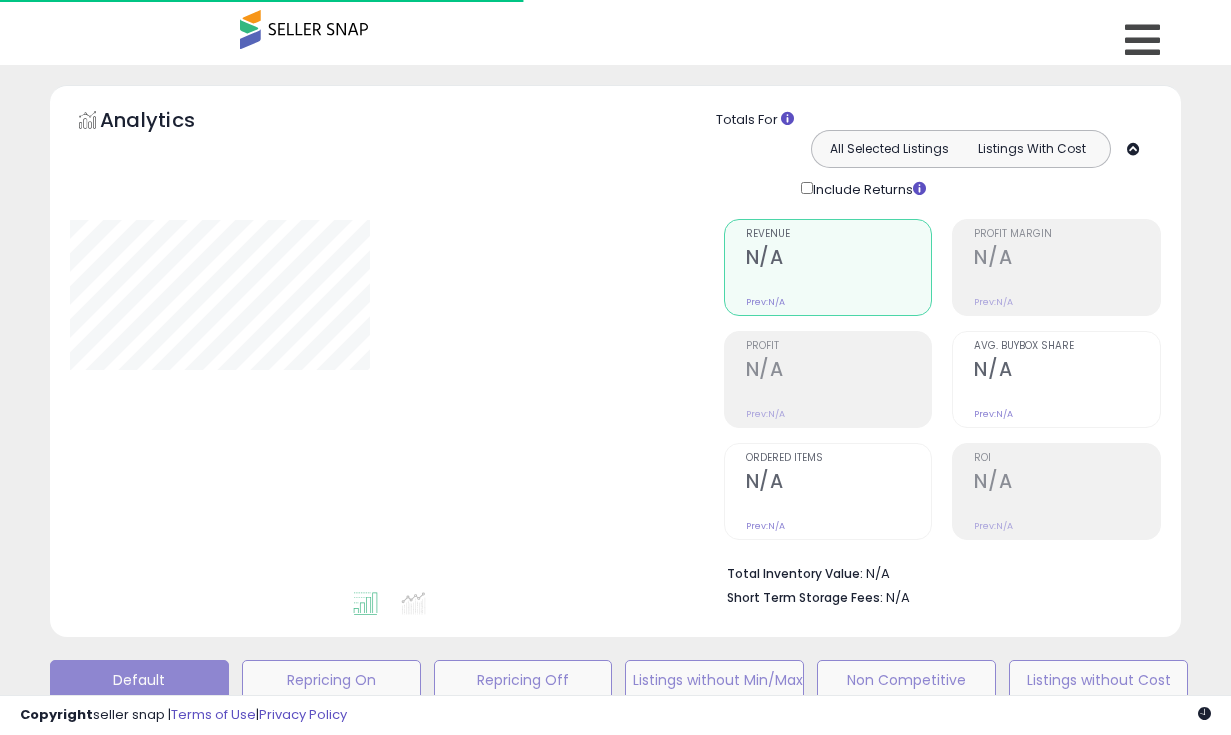 type on "**********" 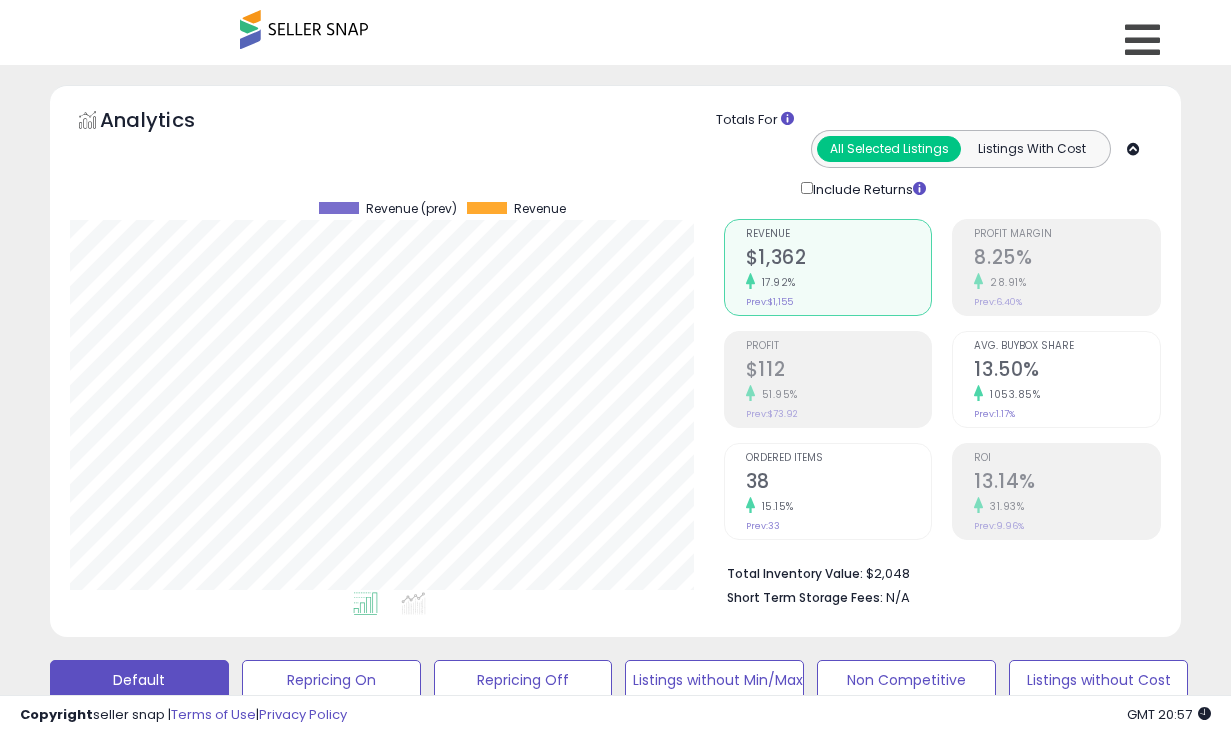 scroll, scrollTop: 999590, scrollLeft: 999346, axis: both 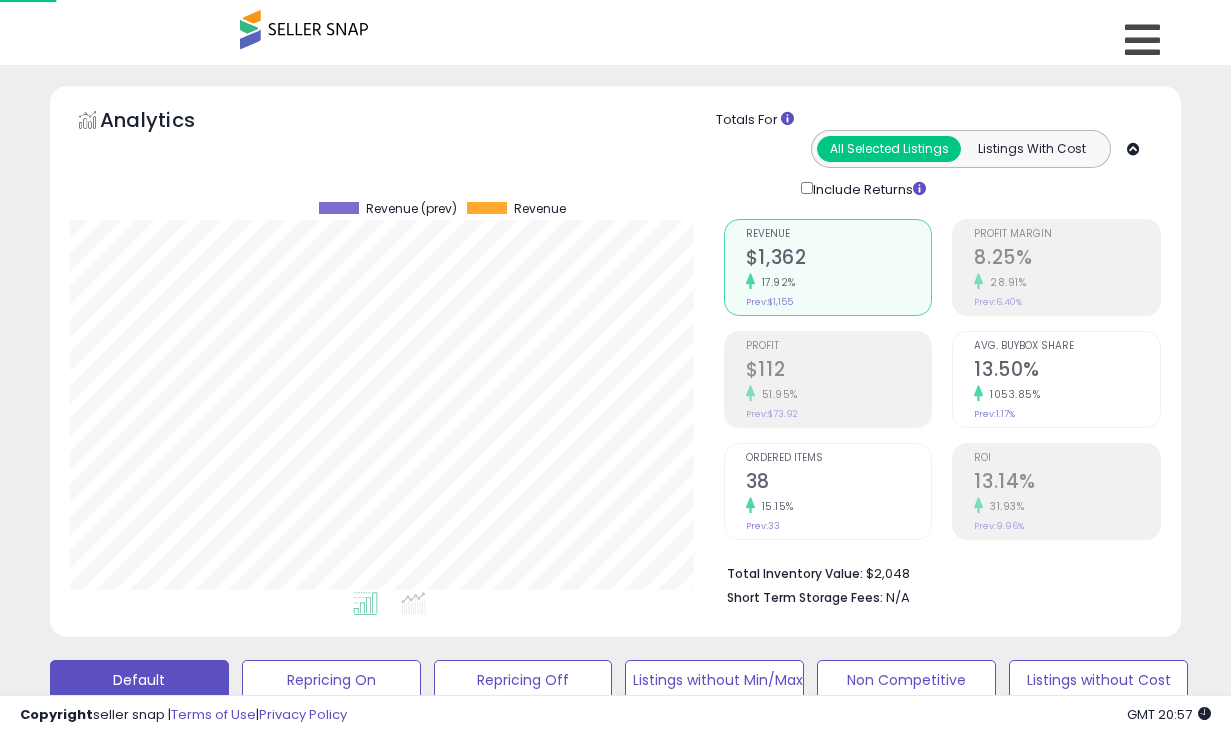 click on "Overview
Listings
Settings" at bounding box center (615, 42) 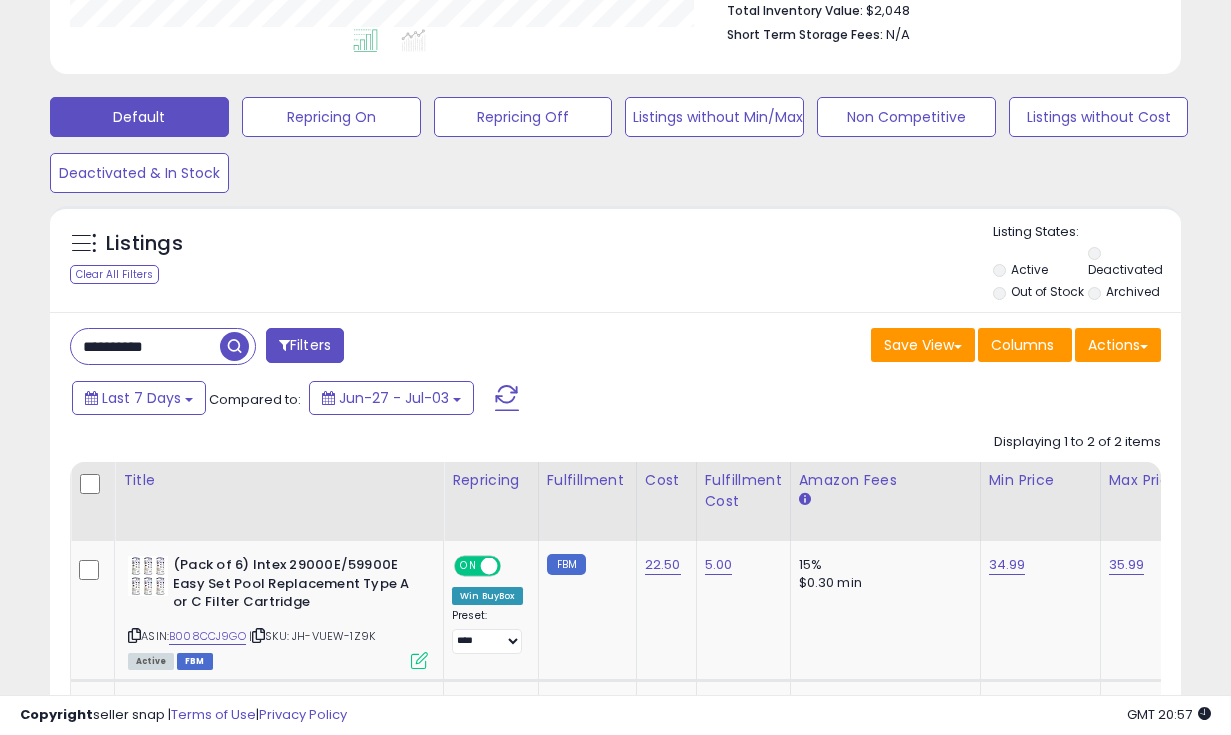 scroll, scrollTop: 628, scrollLeft: 0, axis: vertical 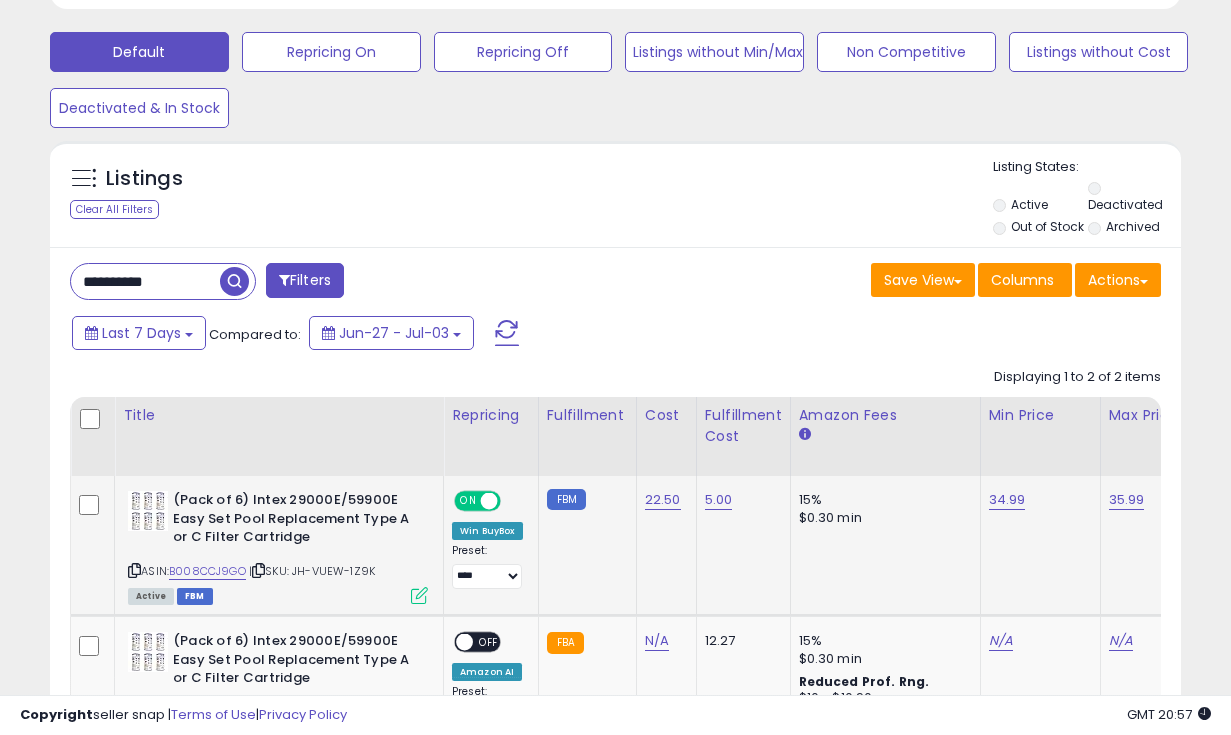 click at bounding box center (419, 595) 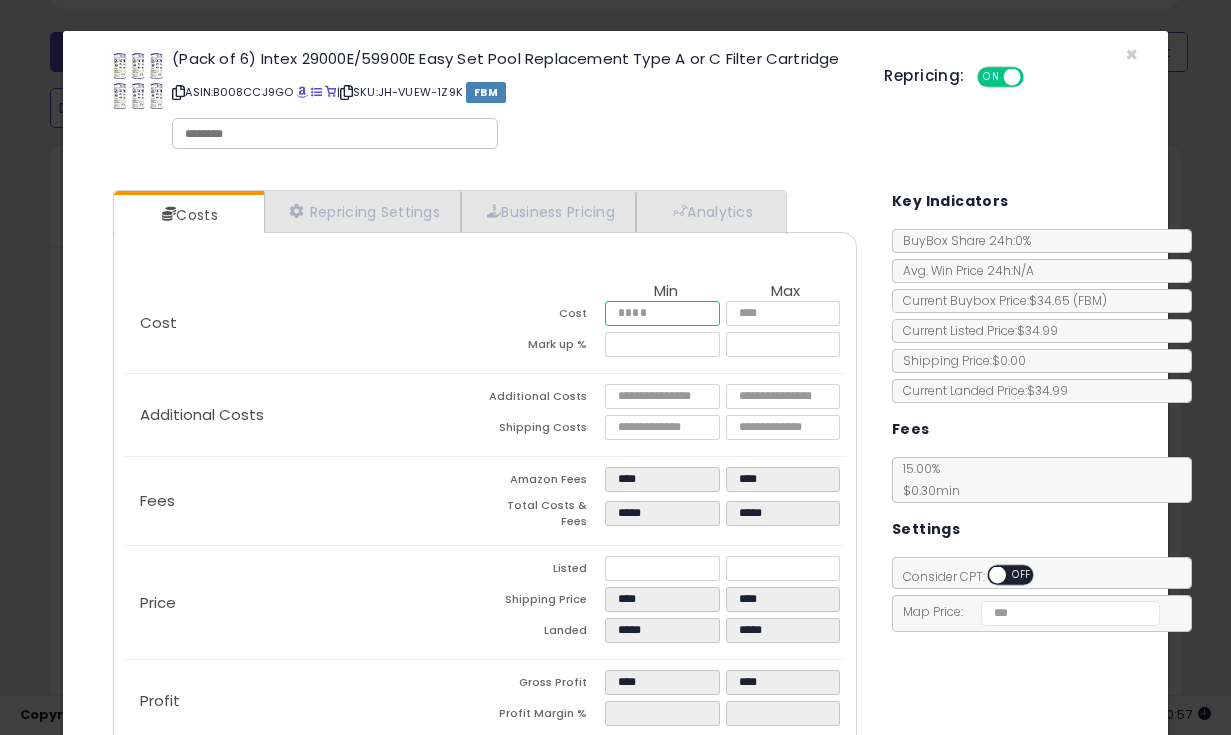 click on "*****" at bounding box center (662, 313) 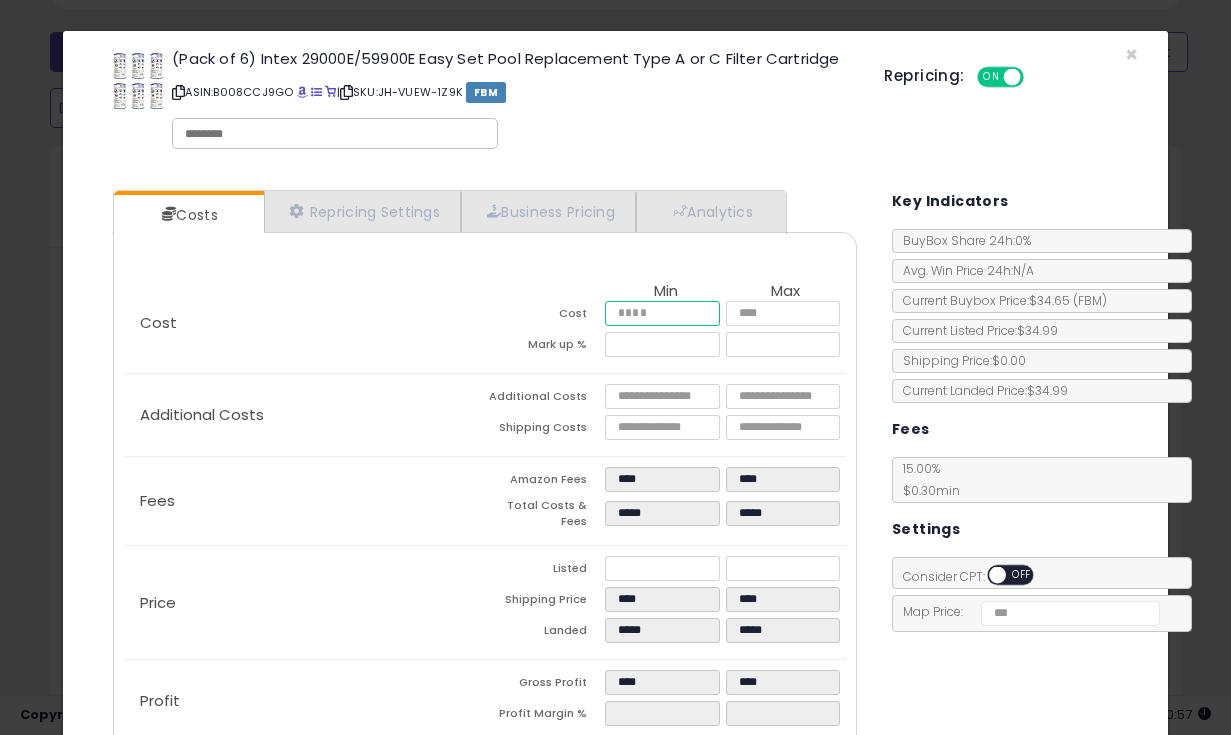 type on "*" 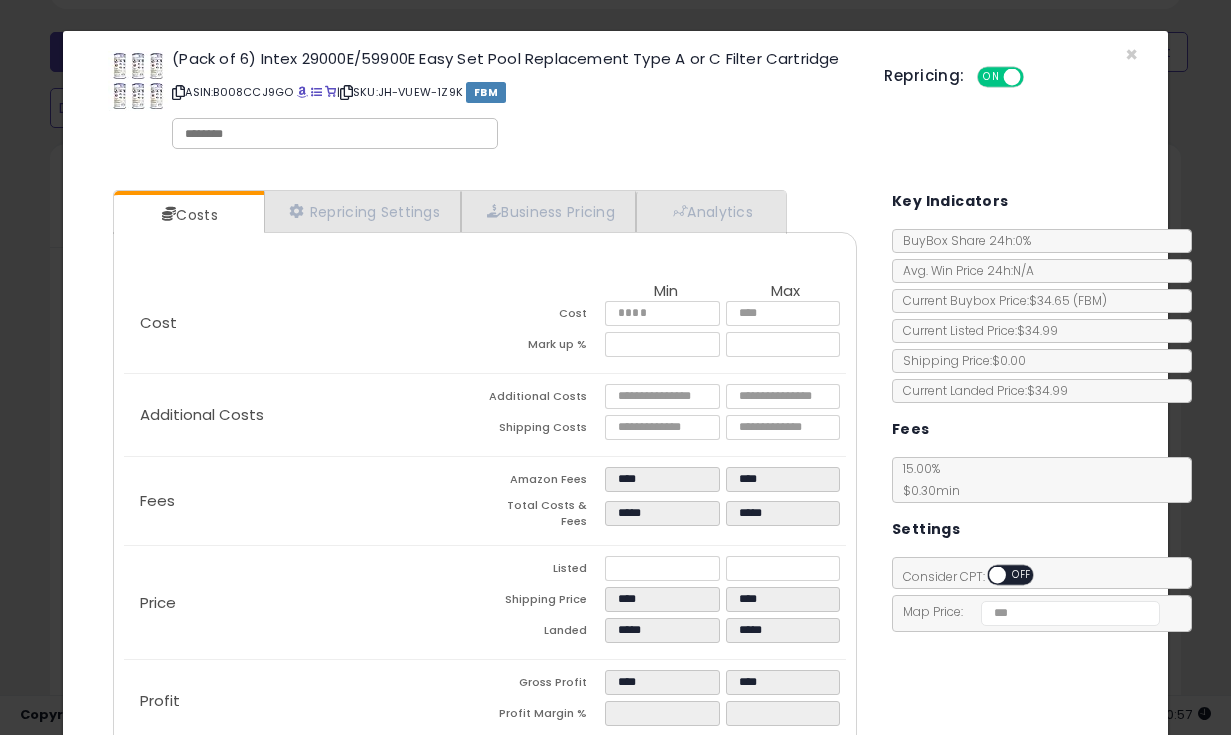 click 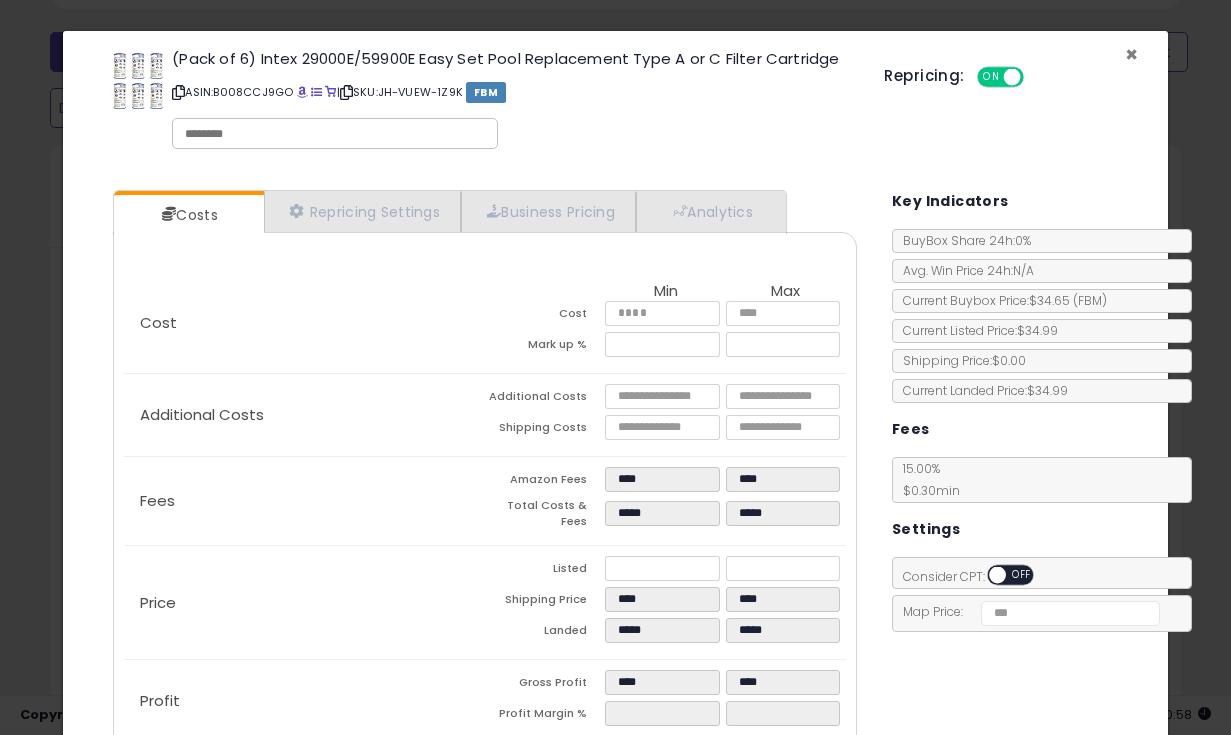 click on "×" at bounding box center [1131, 54] 